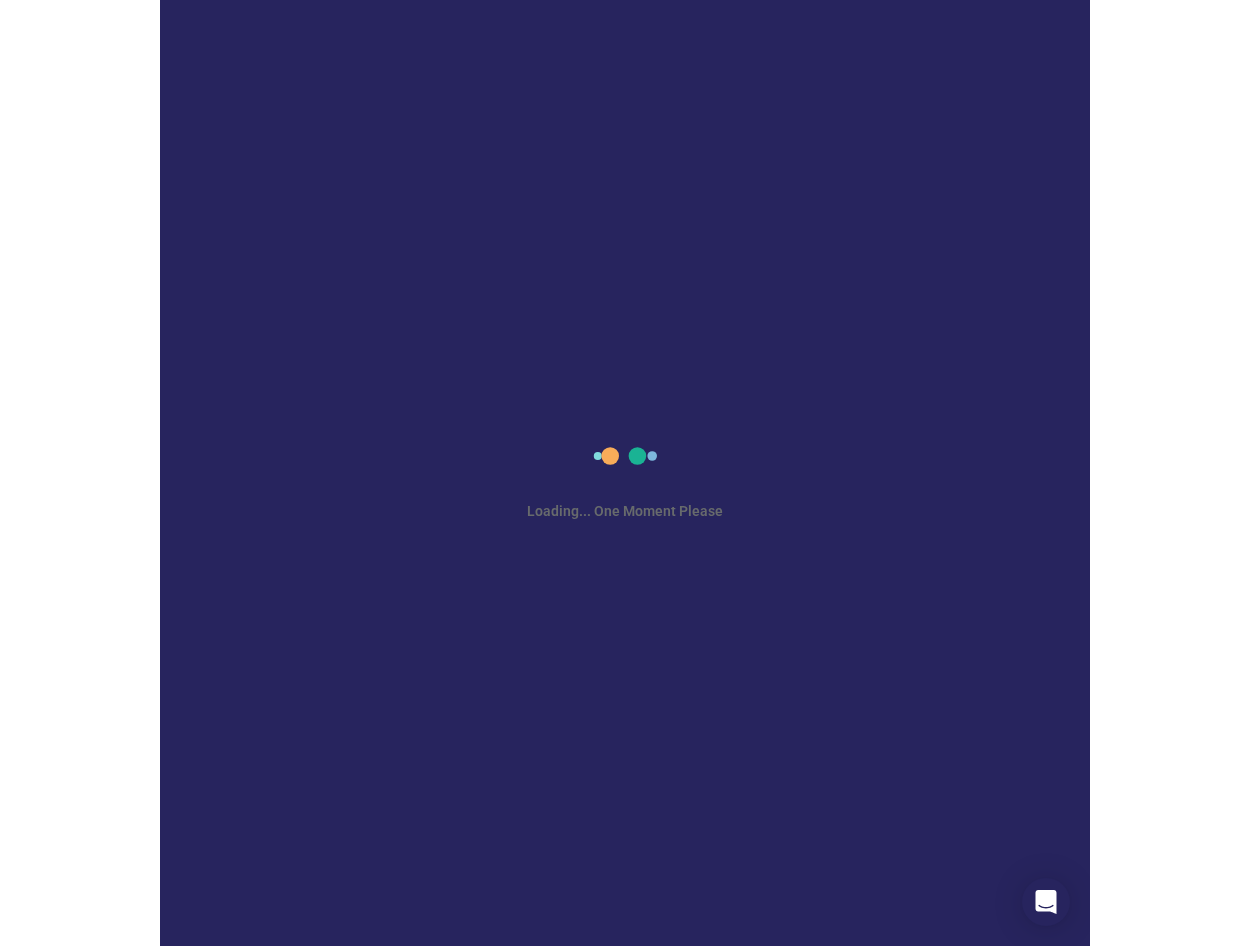 scroll, scrollTop: 0, scrollLeft: 0, axis: both 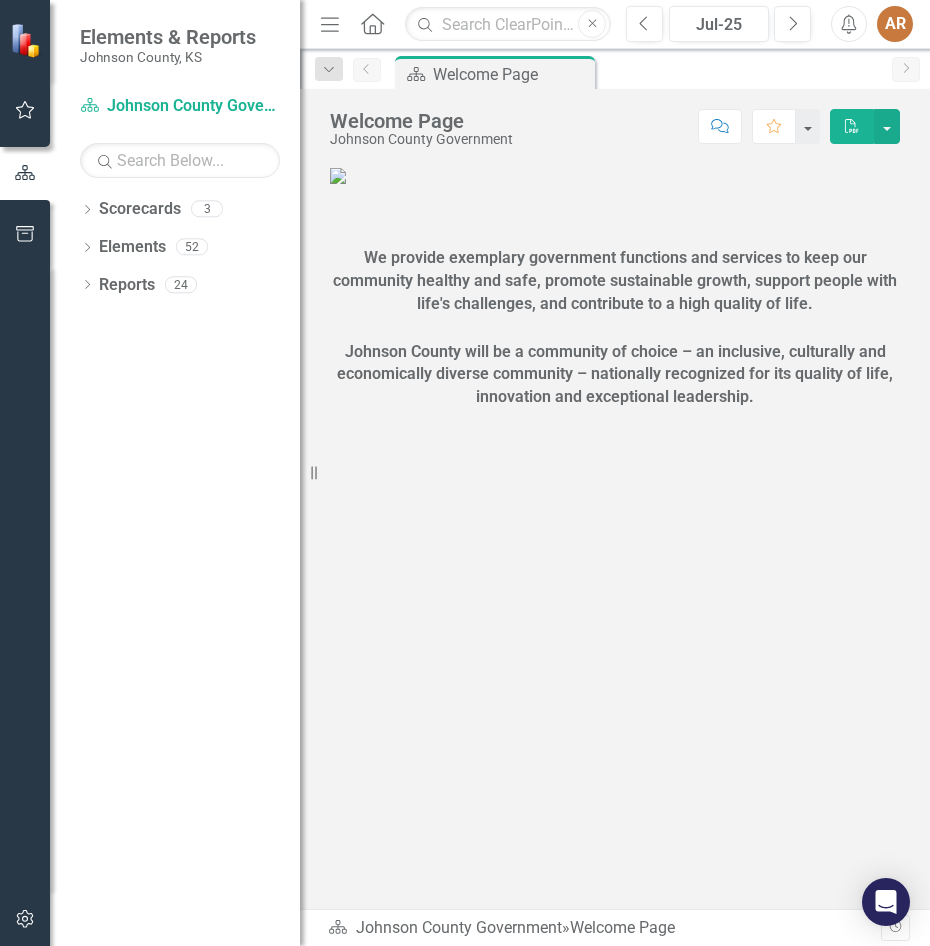 drag, startPoint x: 610, startPoint y: 688, endPoint x: 550, endPoint y: 489, distance: 207.8485 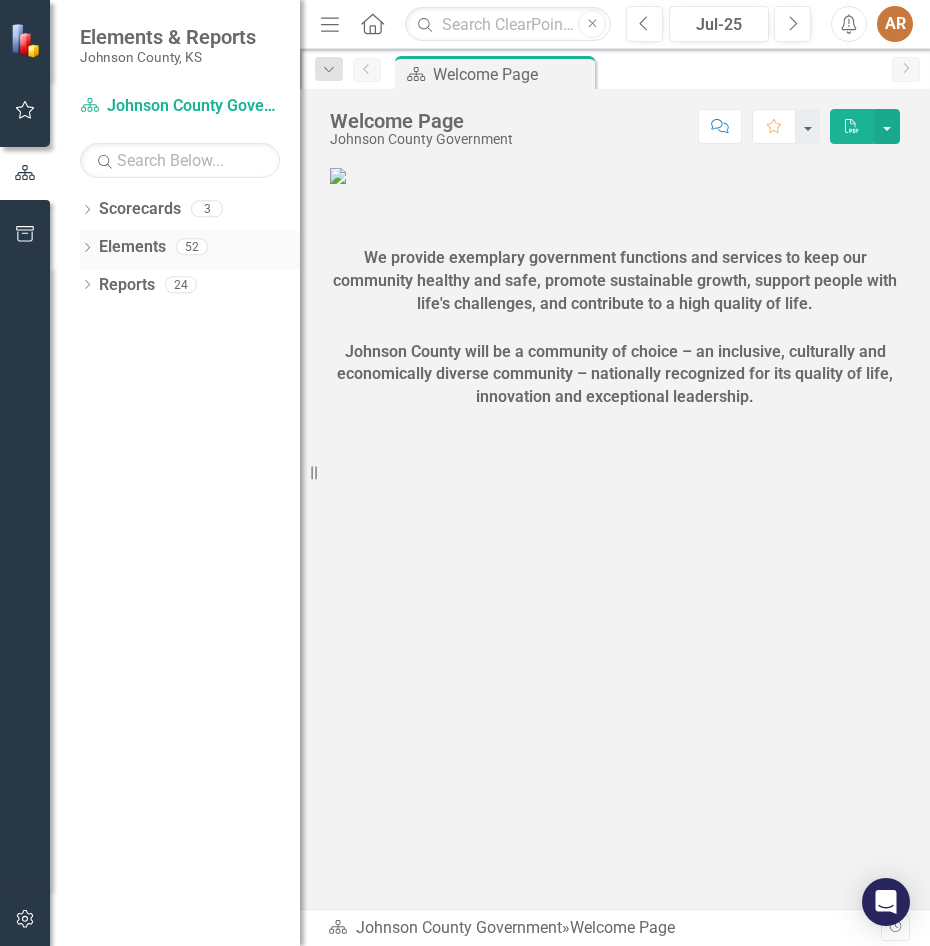 click on "Elements" at bounding box center (132, 247) 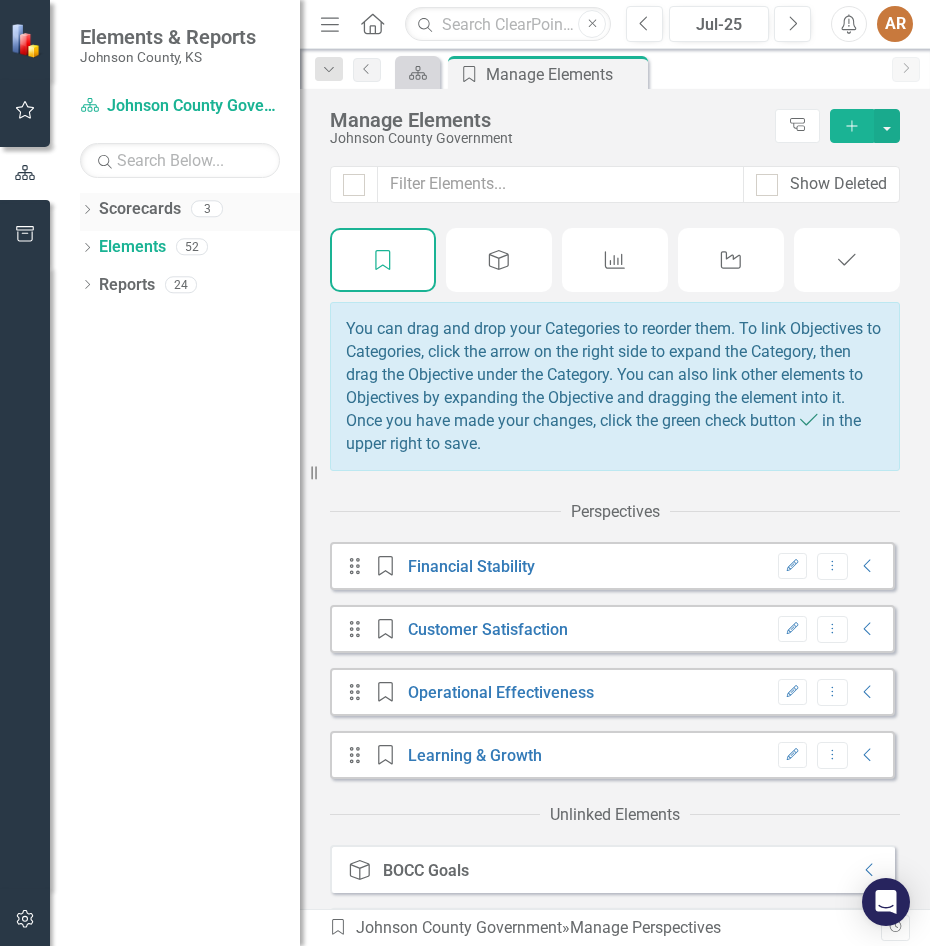 click on "Scorecards" at bounding box center (140, 209) 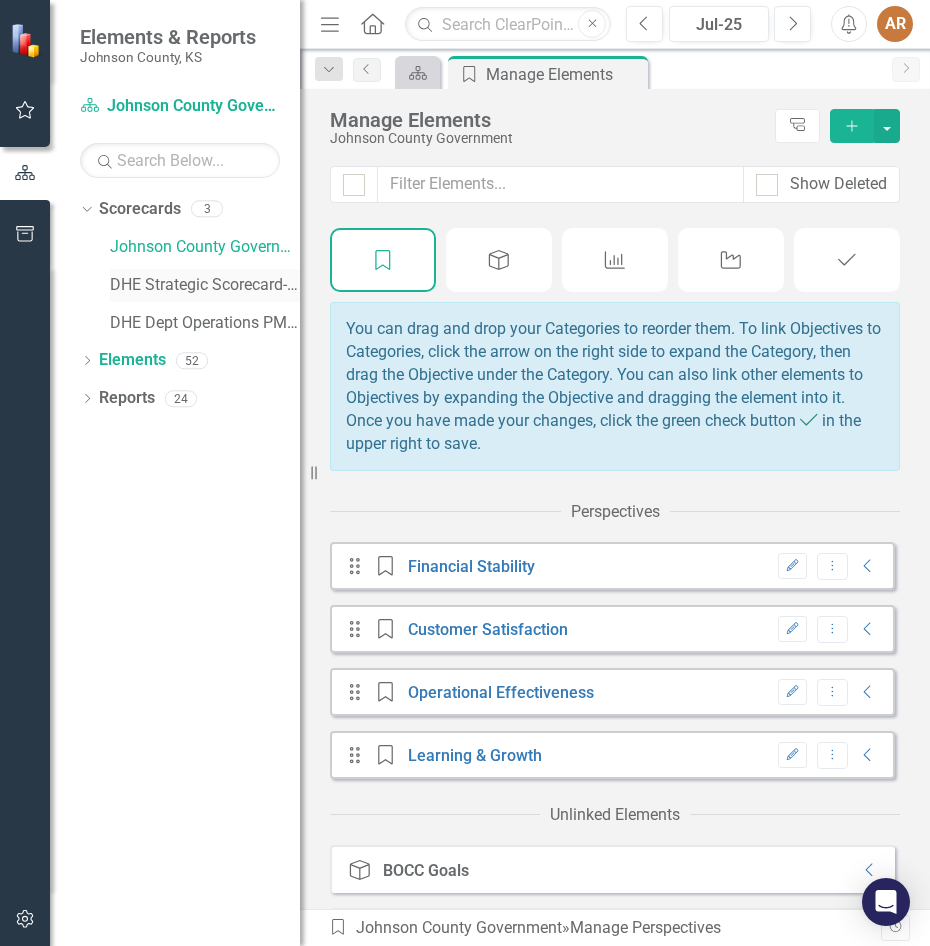 click on "DHE Strategic Scorecard-Current Year's Plan" at bounding box center [205, 285] 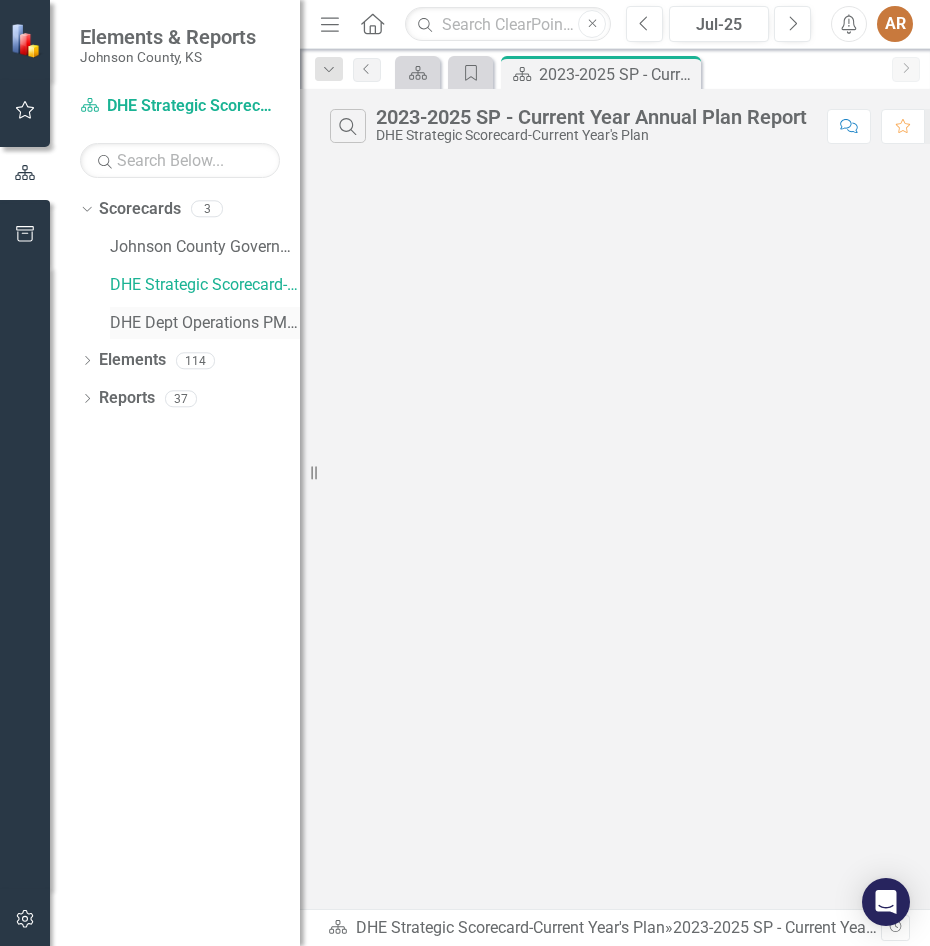 click on "DHE Dept Operations PM Scorecard" at bounding box center [205, 323] 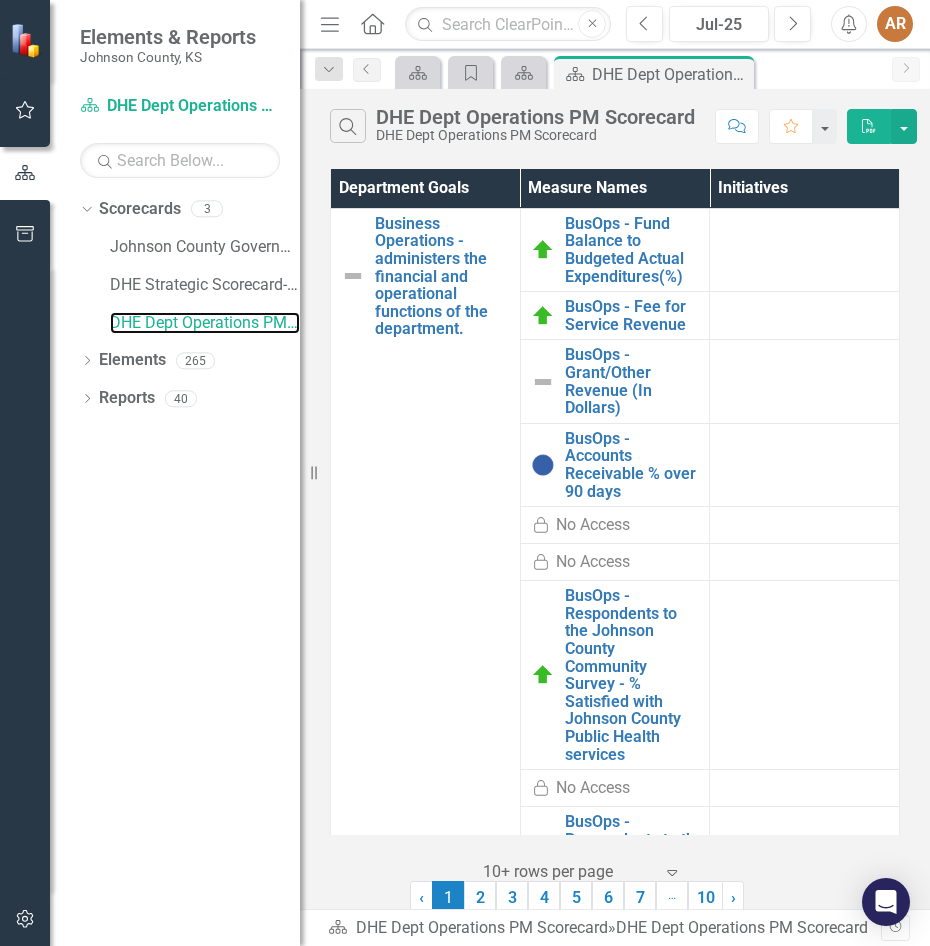 drag, startPoint x: 306, startPoint y: 465, endPoint x: 99, endPoint y: 458, distance: 207.11832 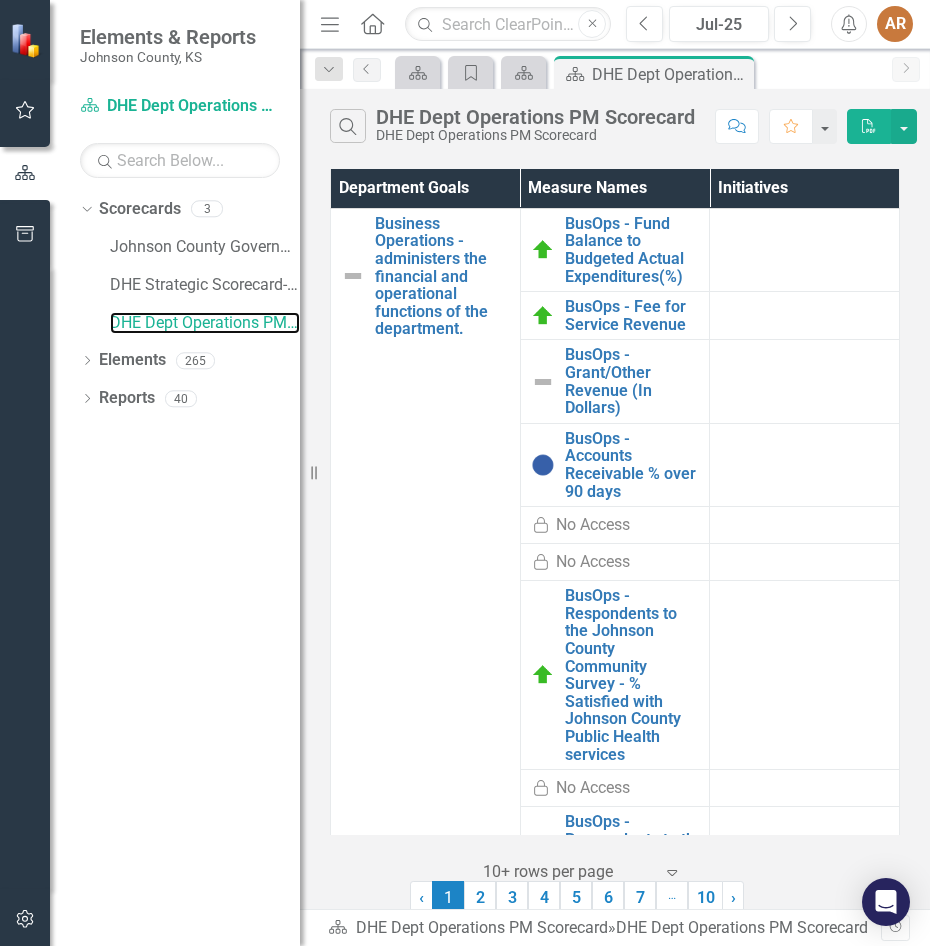 click on "Elements & Reports [COUNTY], [STATE] Scorecard DHE Dept Operations PM Scorecard Search Dropdown Scorecards 3 [COUNTY] Government DHE Strategic Scorecard-Current Year's Plan DHE Dept Operations PM Scorecard Dropdown Elements 265 Dropdown Department Goal Department Goal 16 Business Operations - administers the financial and operational functions of the department. Childcare Licensing - Promote a healthy and safe environment for children in out of home care Community Health - collaborate with community partners to promote and educate citizens about healthy behaviors and lifestyles and works to prevent disease, illness and injuries. Environmental Health - A safe and sustainable environment contributes to a high quality of life. Our work contributes to a healthy and safe environment. Epidemiology - researches, analyzes and reports data on the factors that influence the health of the population. Population Health - Health Equity PHAB - Population Health Outcome Objectives All Divisions: DHE Encounters 17" at bounding box center [150, 473] 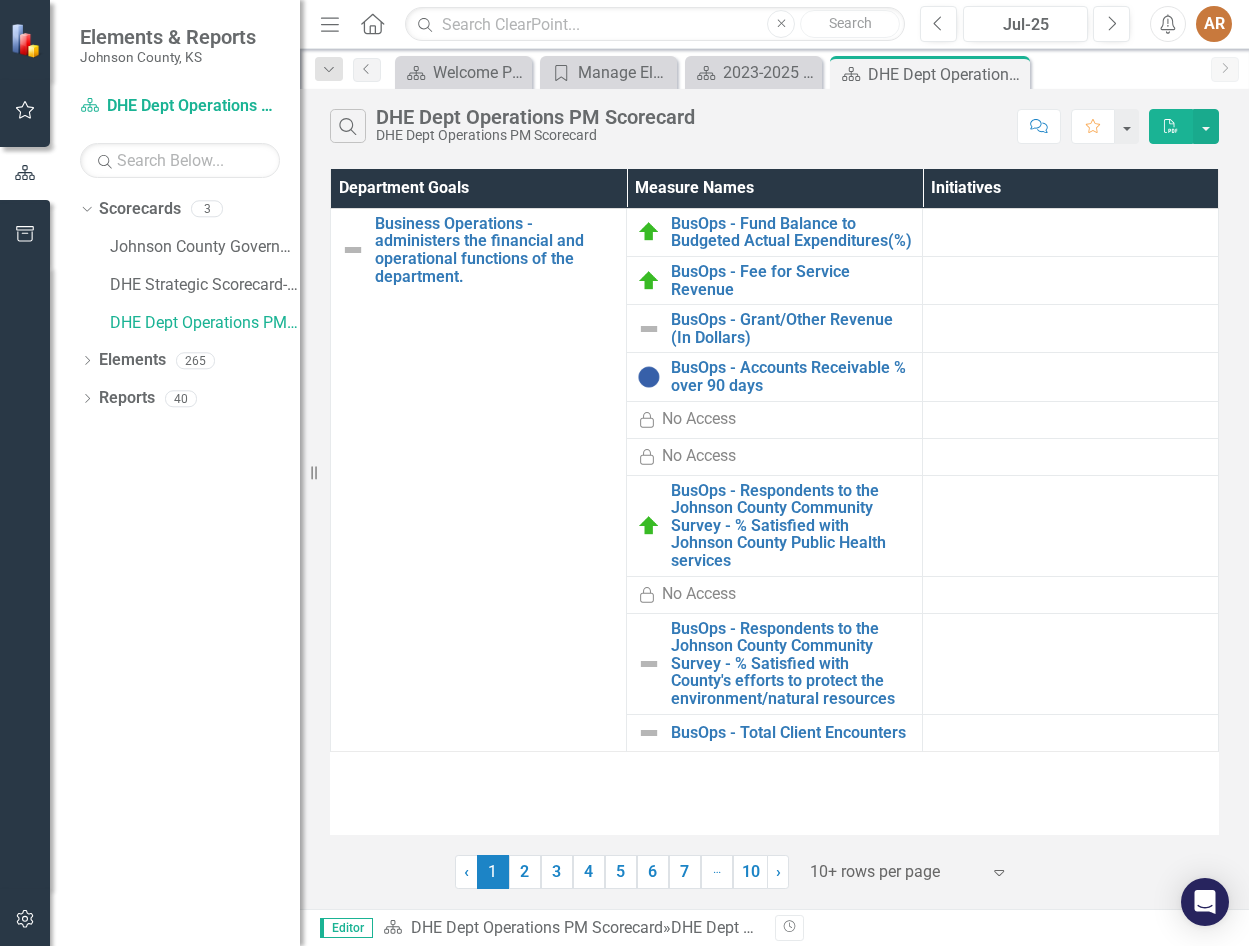 click on "2" at bounding box center (525, 872) 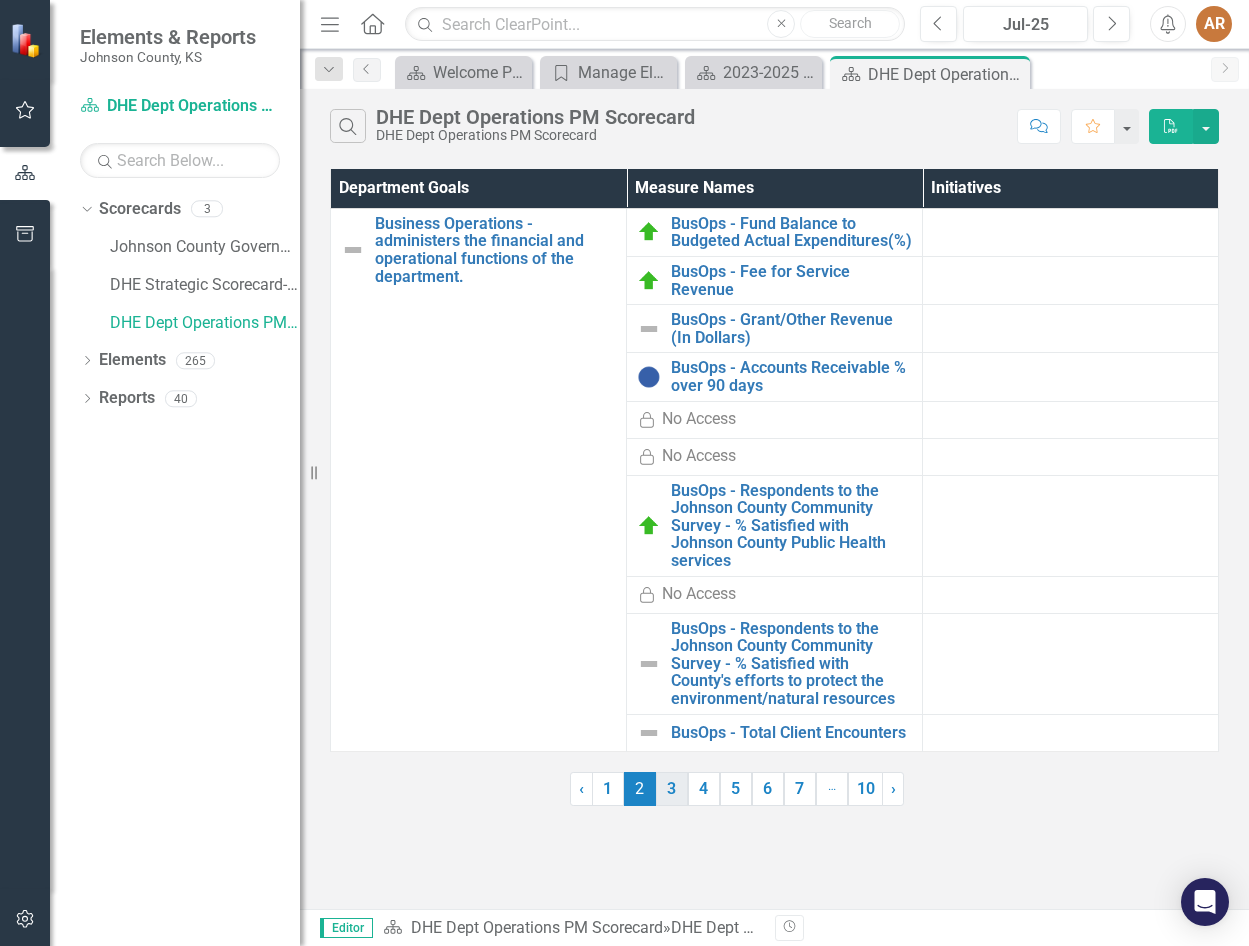 click on "3" at bounding box center [672, 789] 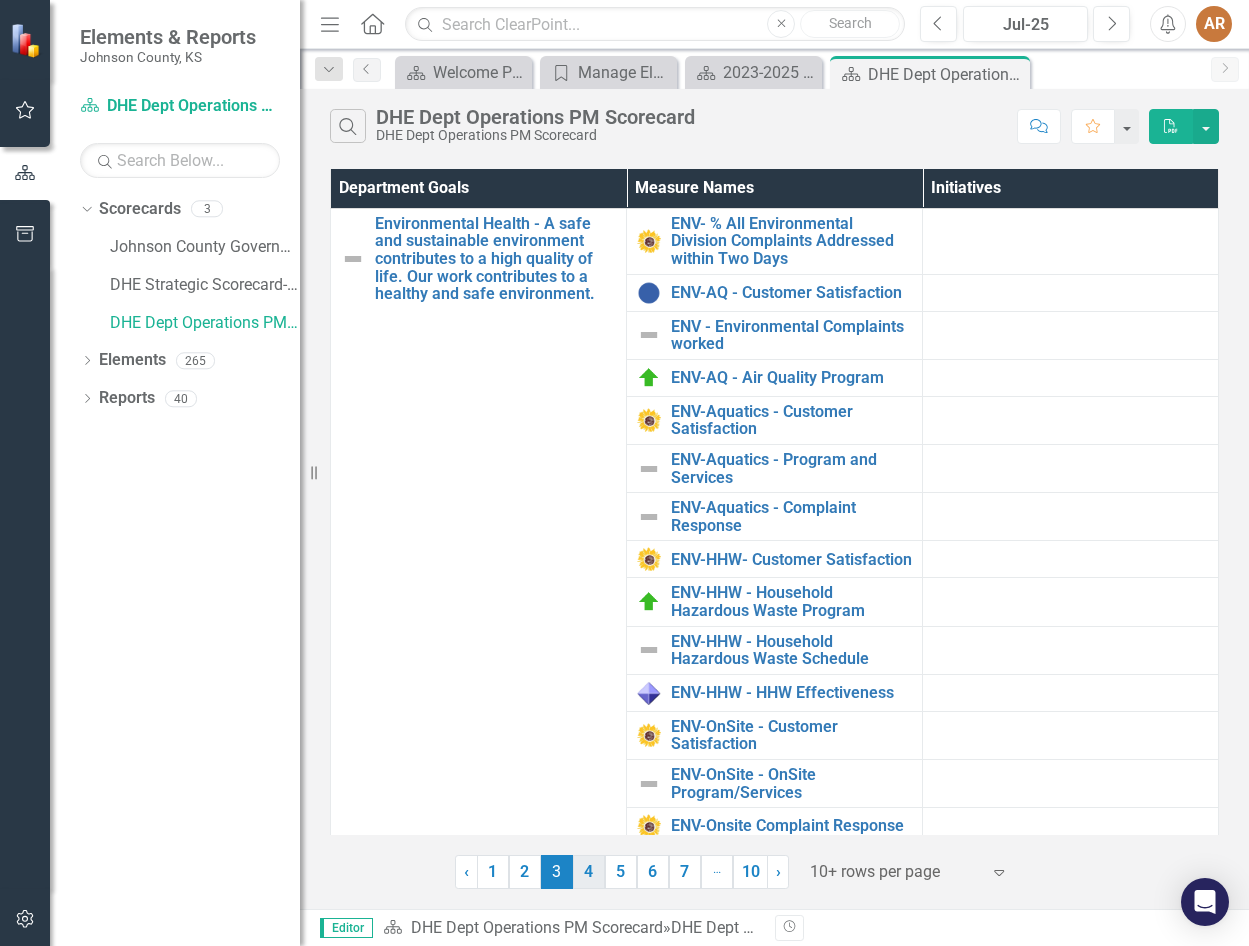 click on "4" at bounding box center [589, 872] 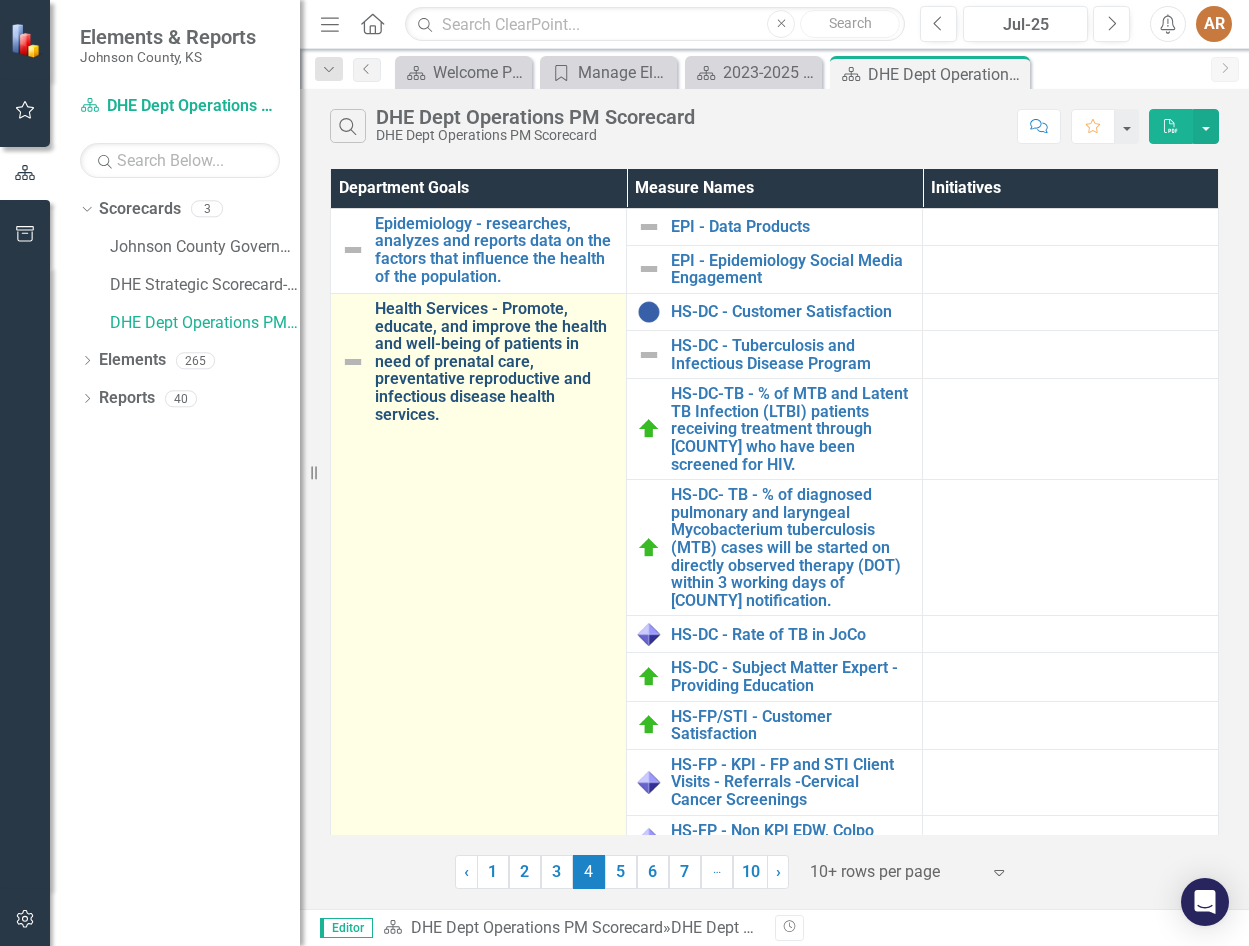 click on "Health Services - Promote, educate, and improve the health and well-being of patients in need of prenatal care, preventative reproductive and infectious disease health services." at bounding box center (495, 361) 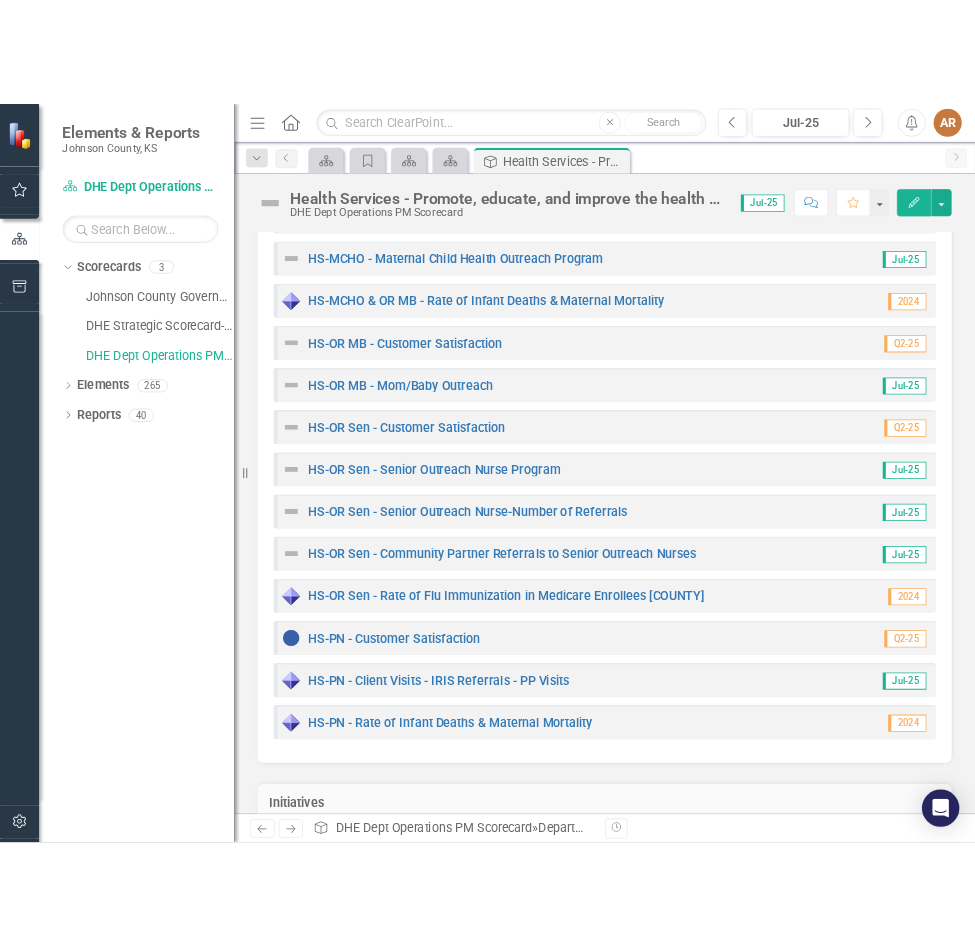 scroll, scrollTop: 1594, scrollLeft: 0, axis: vertical 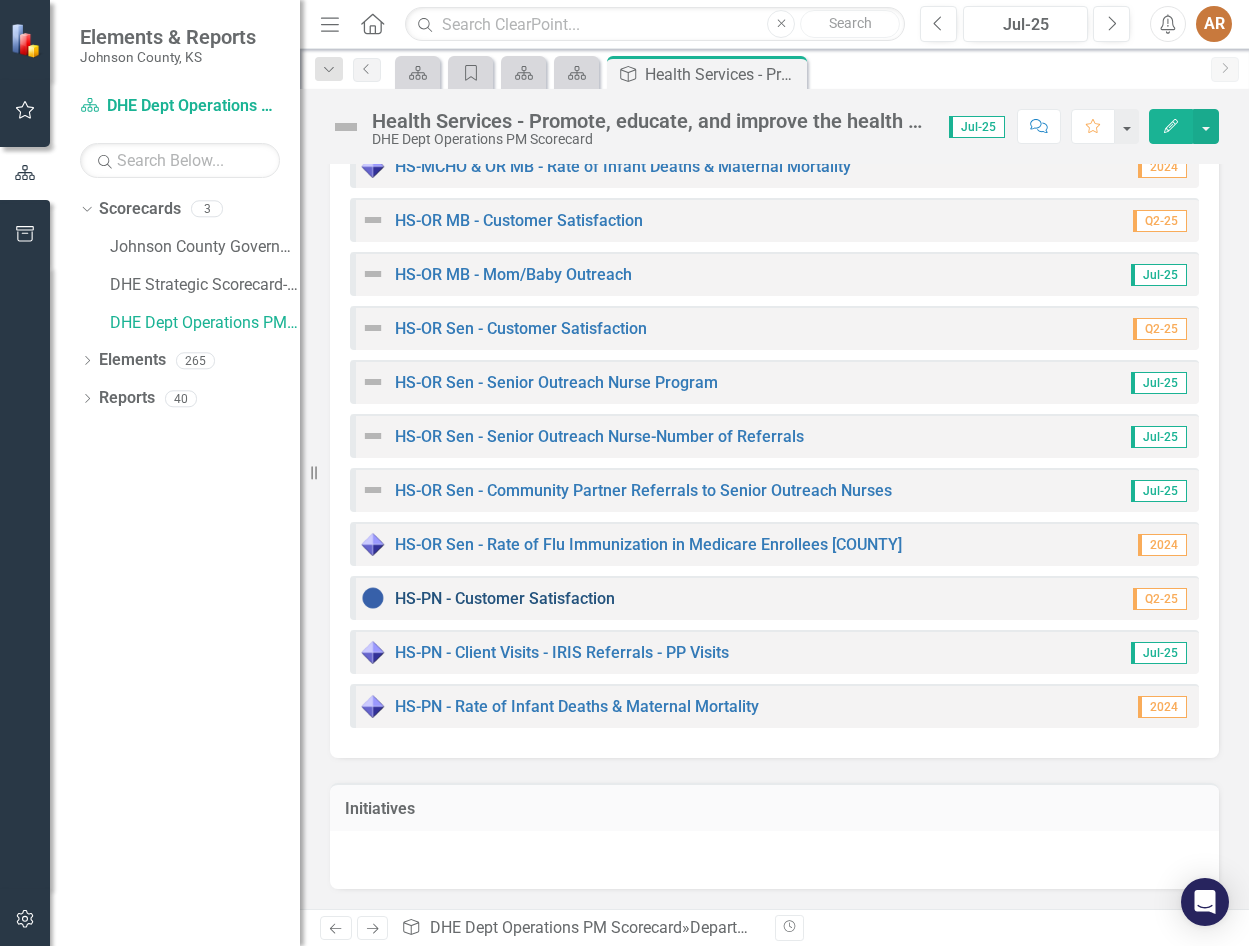 click on "HS-PN - Customer Satisfaction" at bounding box center [505, 598] 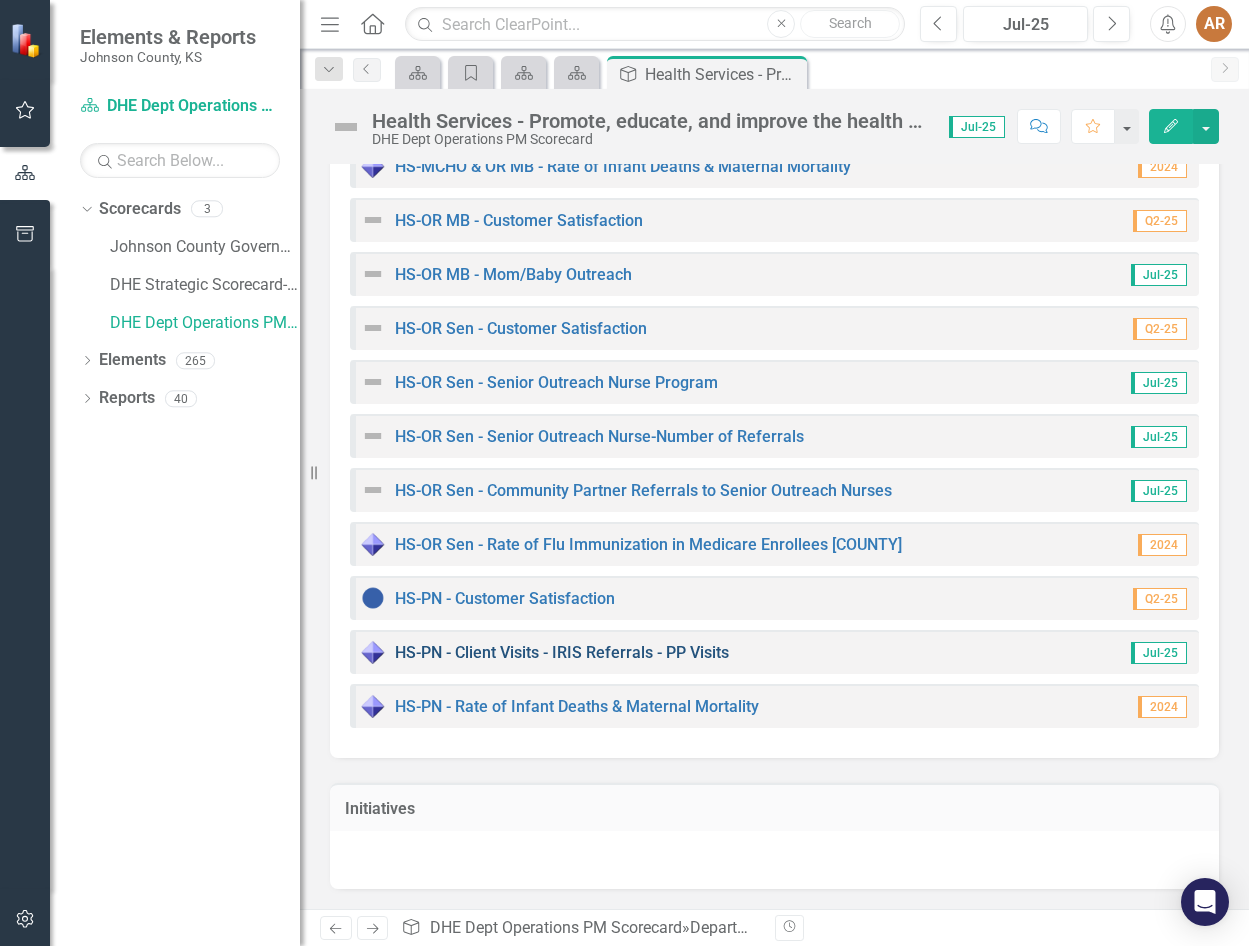 click on "HS-PN - Client Visits - IRIS Referrals - PP Visits" at bounding box center (562, 652) 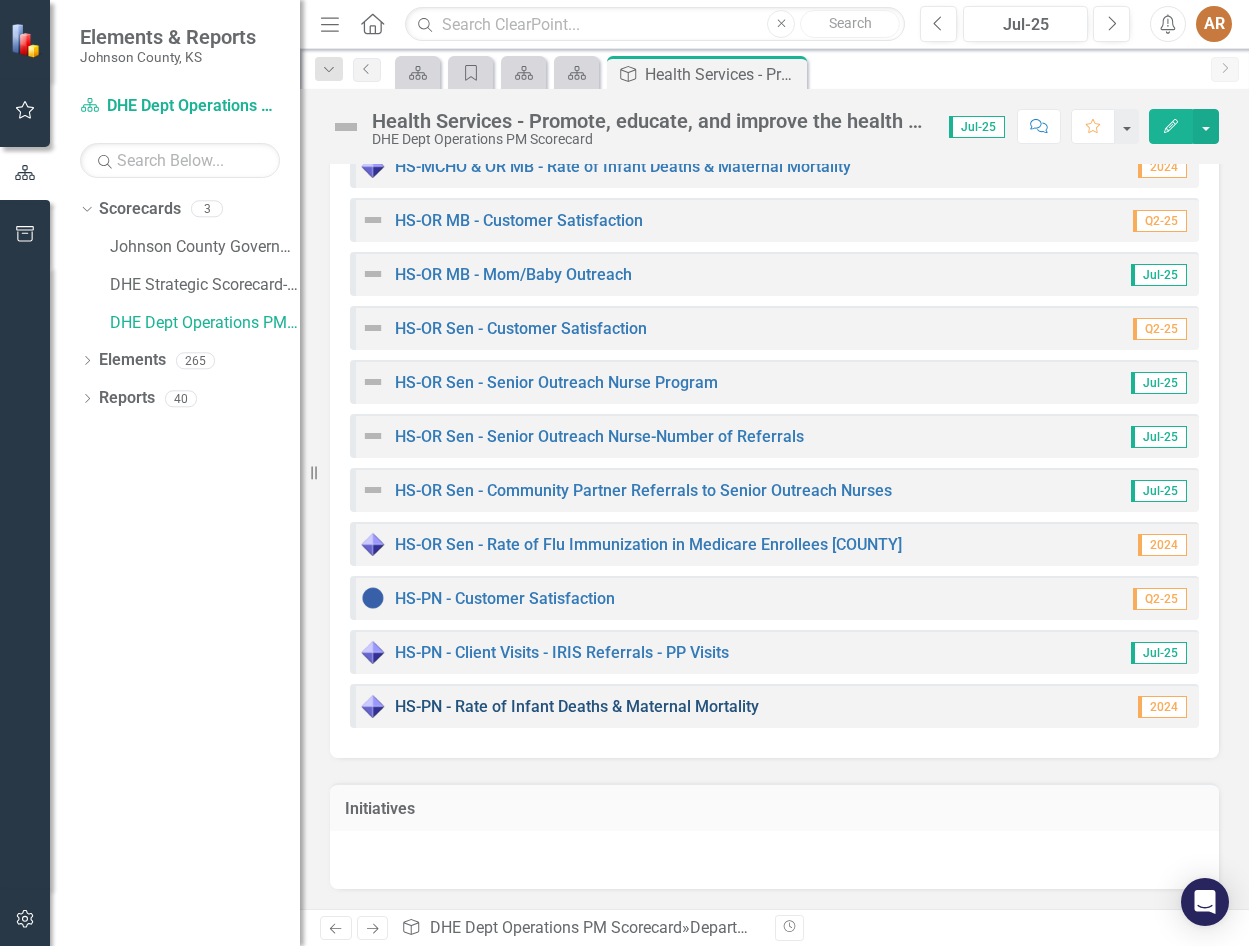 click on "HS-PN - Rate of Infant Deaths & Maternal Mortality" at bounding box center [577, 706] 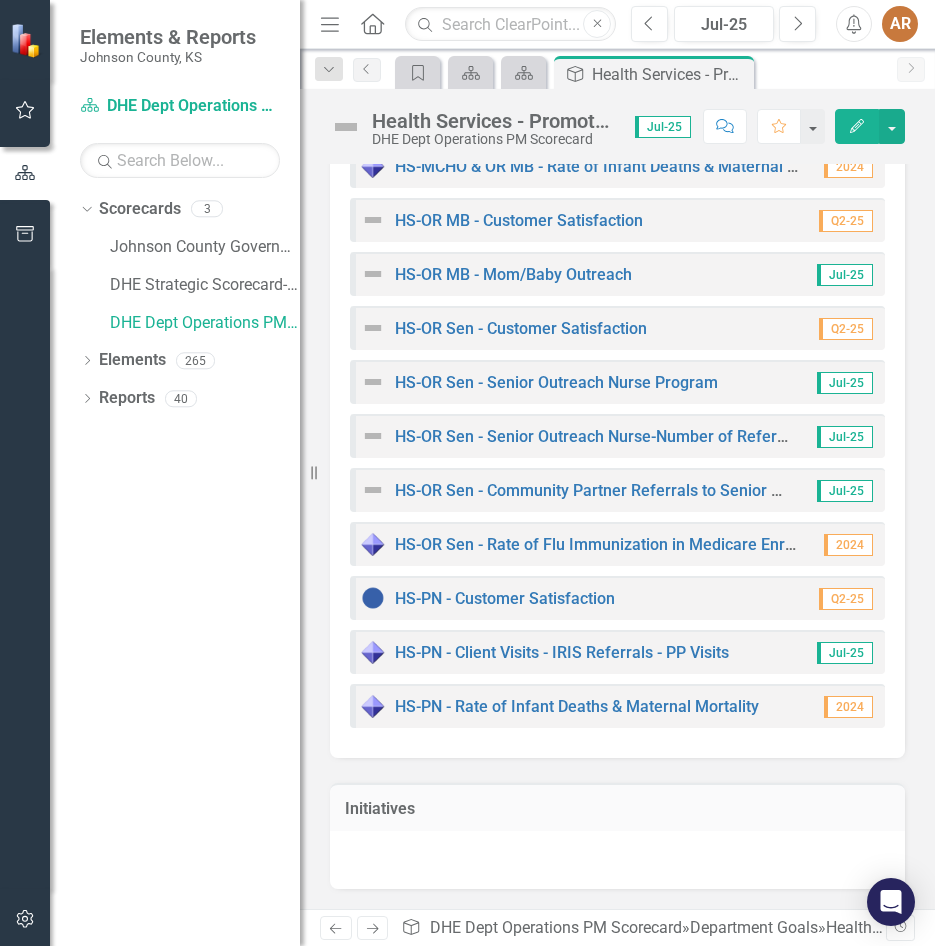 drag, startPoint x: 0, startPoint y: 589, endPoint x: -14, endPoint y: 606, distance: 22.022715 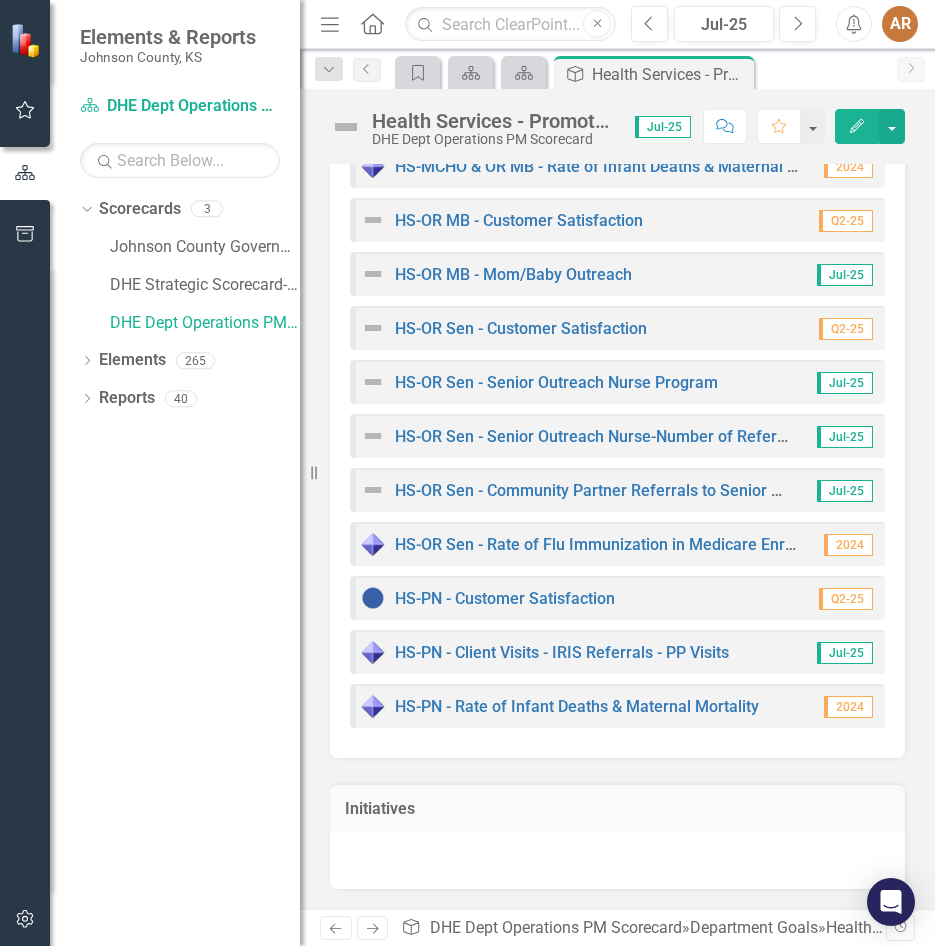 click on "Elements & Reports [COUNTY], [STATE] Scorecard DHE Dept Operations PM Scorecard Search Dropdown Scorecards 3 [COUNTY] Government DHE Strategic Scorecard-Current Year's Plan DHE Dept Operations PM Scorecard Dropdown Elements 265 Dropdown Department Goal Department Goal 16 Business Operations - administers the financial and operational functions of the department. Childcare Licensing - Promote a healthy and safe environment for children in out of home care Community Health - collaborate with community partners to promote and educate citizens about healthy behaviors and lifestyles and works to prevent disease, illness and injuries. Environmental Health - A safe and sustainable environment contributes to a high quality of life. Our work contributes to a healthy and safe environment. Epidemiology - researches, analyzes and reports data on the factors that influence the health of the population. Population Health - Health Equity PHAB - Population Health Outcome Objectives Dropdown Measure Name" at bounding box center [467, 473] 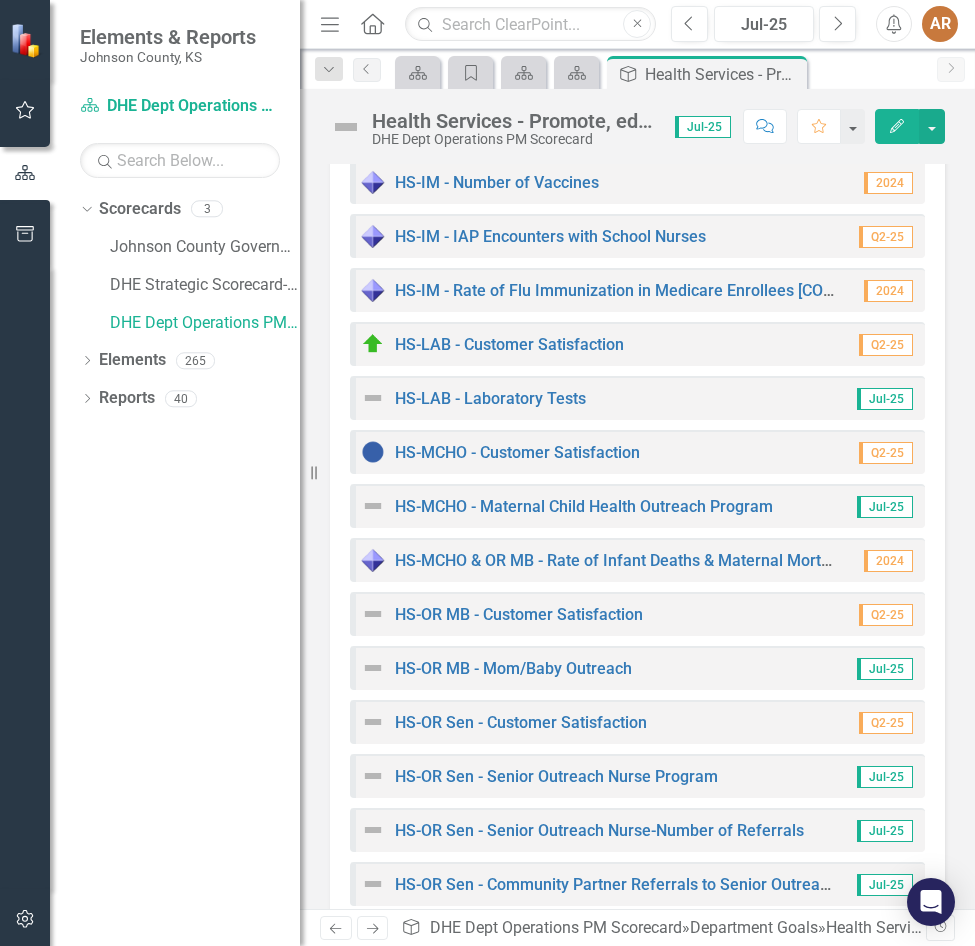 scroll, scrollTop: 1594, scrollLeft: 0, axis: vertical 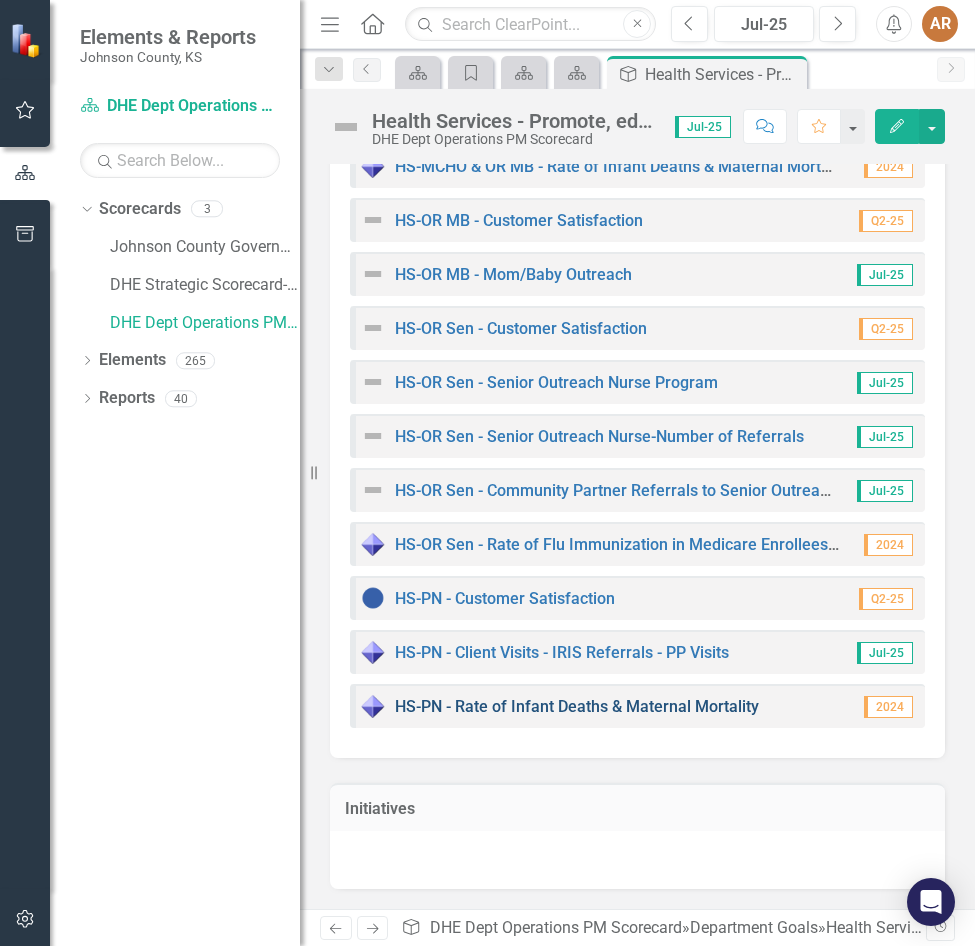 click on "HS-PN - Rate of Infant Deaths & Maternal Mortality" at bounding box center [577, 706] 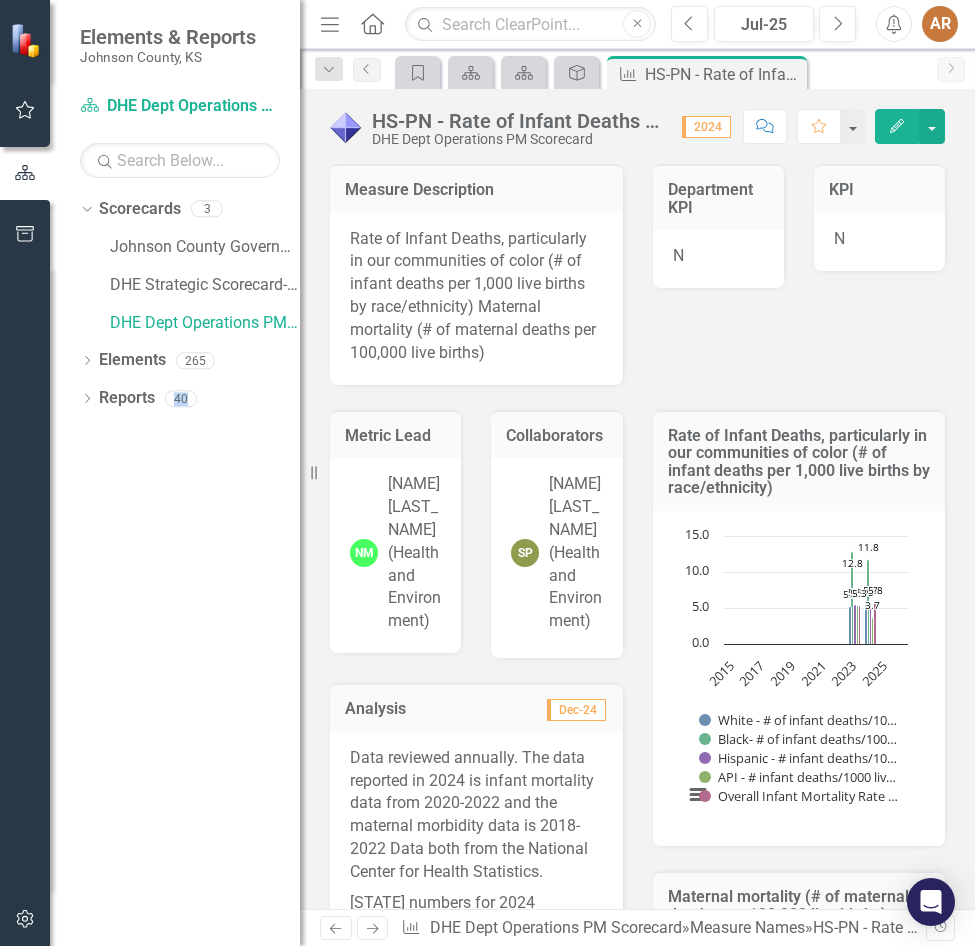 click on "Dropdown Scorecards 3 [COUNTY] Government DHE Strategic Scorecard-Current Year's Plan DHE Dept Operations PM Scorecard  Dropdown Elements 265 Dropdown Department Goal Department Goal 16 Business Operations - administers the financial and operational functions of the department.  Childcare Licensing - Promote a healthy and safe environment for children in out of home care Community Health - collaborate with community partners to promote and educate citizens about healthy behaviors and lifestyles and works to prevent disease, illness and injuries. Environmental Health - A safe and sustainable environment contributes to a high quality of life. Our work contributes to a healthy and safe environment.  Epidemiology - researches, analyzes and reports data on the factors that influence the health of the population. Health Services - Promote, educate, and improve the health and well-being of patients in need of prenatal care, preventative reproductive and infectious disease health services. Dropdown Measure Name" at bounding box center [175, 569] 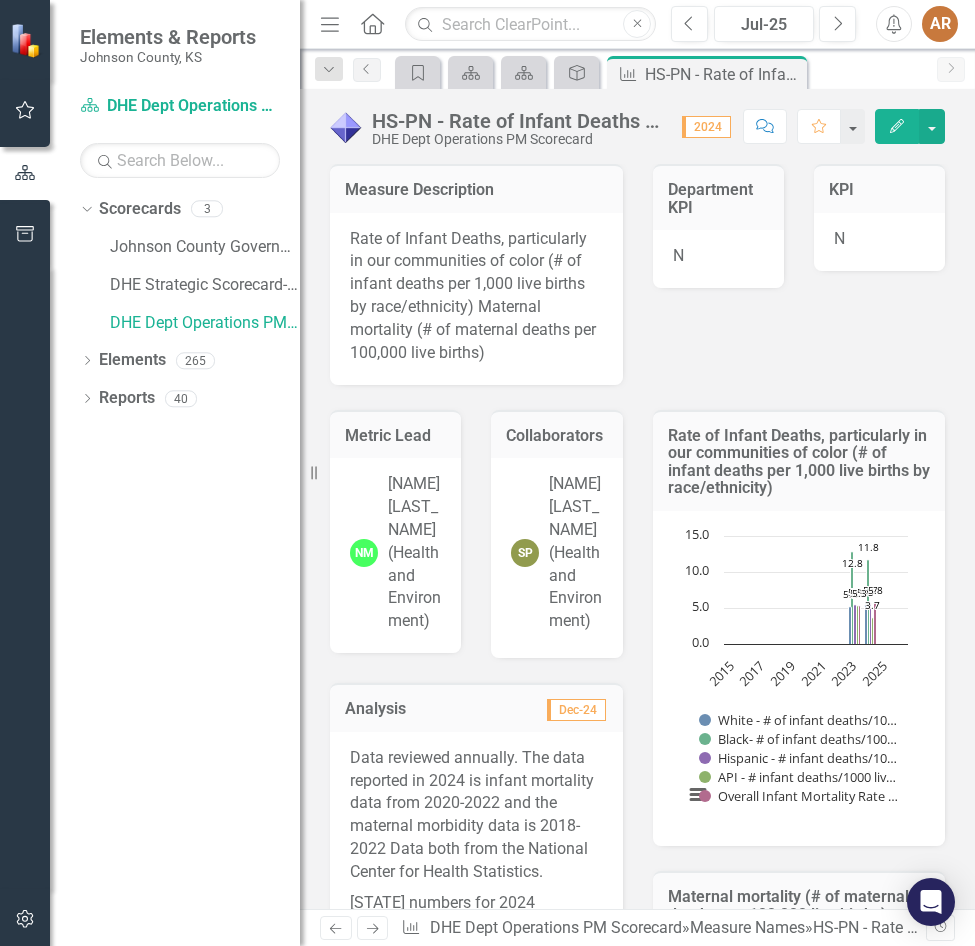 click on "Dropdown Scorecards 3 [COUNTY] Government DHE Strategic Scorecard-Current Year's Plan DHE Dept Operations PM Scorecard  Dropdown Elements 265 Dropdown Department Goal Department Goal 16 Business Operations - administers the financial and operational functions of the department.  Childcare Licensing - Promote a healthy and safe environment for children in out of home care Community Health - collaborate with community partners to promote and educate citizens about healthy behaviors and lifestyles and works to prevent disease, illness and injuries. Environmental Health - A safe and sustainable environment contributes to a high quality of life. Our work contributes to a healthy and safe environment.  Epidemiology - researches, analyzes and reports data on the factors that influence the health of the population. Health Services - Promote, educate, and improve the health and well-being of patients in need of prenatal care, preventative reproductive and infectious disease health services. Dropdown Measure Name" at bounding box center [175, 569] 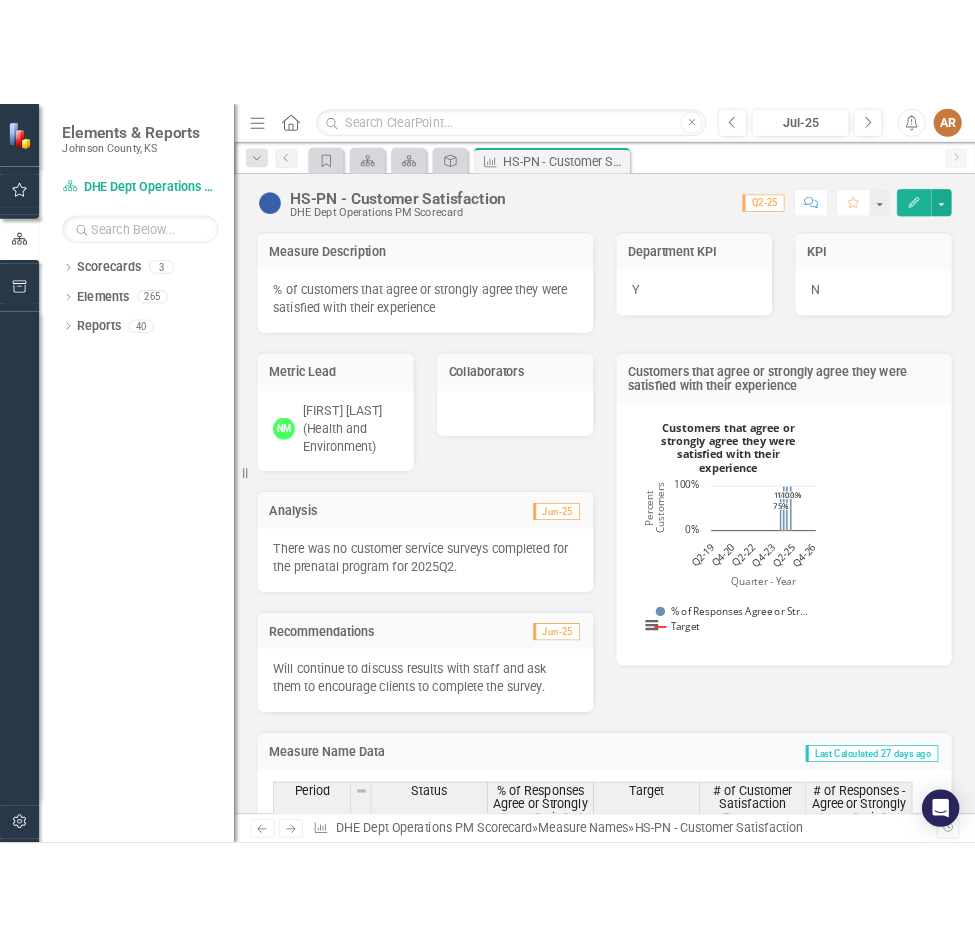 scroll, scrollTop: 0, scrollLeft: 0, axis: both 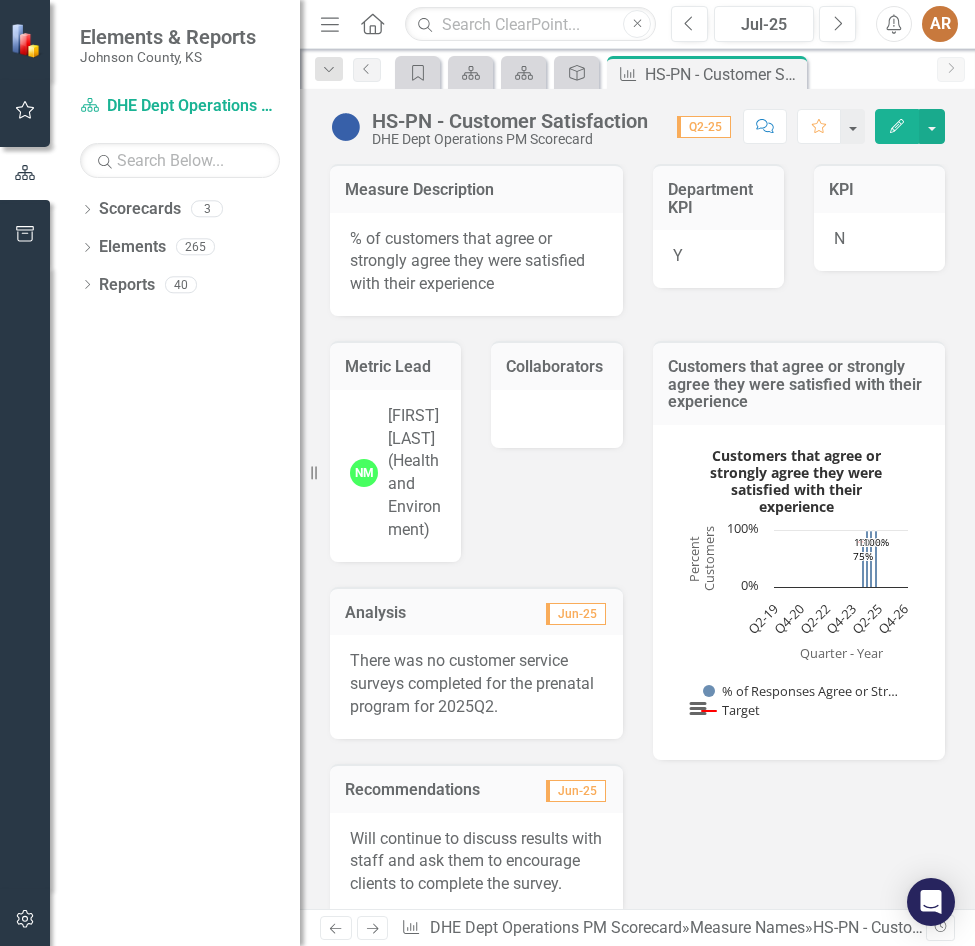 click on "Dropdown Scorecards 3 [COUNTY] Government DHE Strategic Scorecard-Current Year's Plan DHE Dept Operations PM Scorecard  Dropdown Elements 265 Dropdown Department Goal Department Goal 16 Business Operations - administers the financial and operational functions of the department.  Childcare Licensing - Promote a healthy and safe environment for children in out of home care Community Health - collaborate with community partners to promote and educate citizens about healthy behaviors and lifestyles and works to prevent disease, illness and injuries. Environmental Health - A safe and sustainable environment contributes to a high quality of life. Our work contributes to a healthy and safe environment.  Epidemiology - researches, analyzes and reports data on the factors that influence the health of the population. Health Services - Promote, educate, and improve the health and well-being of patients in need of prenatal care, preventative reproductive and infectious disease health services. Dropdown Measure Name" at bounding box center [175, 569] 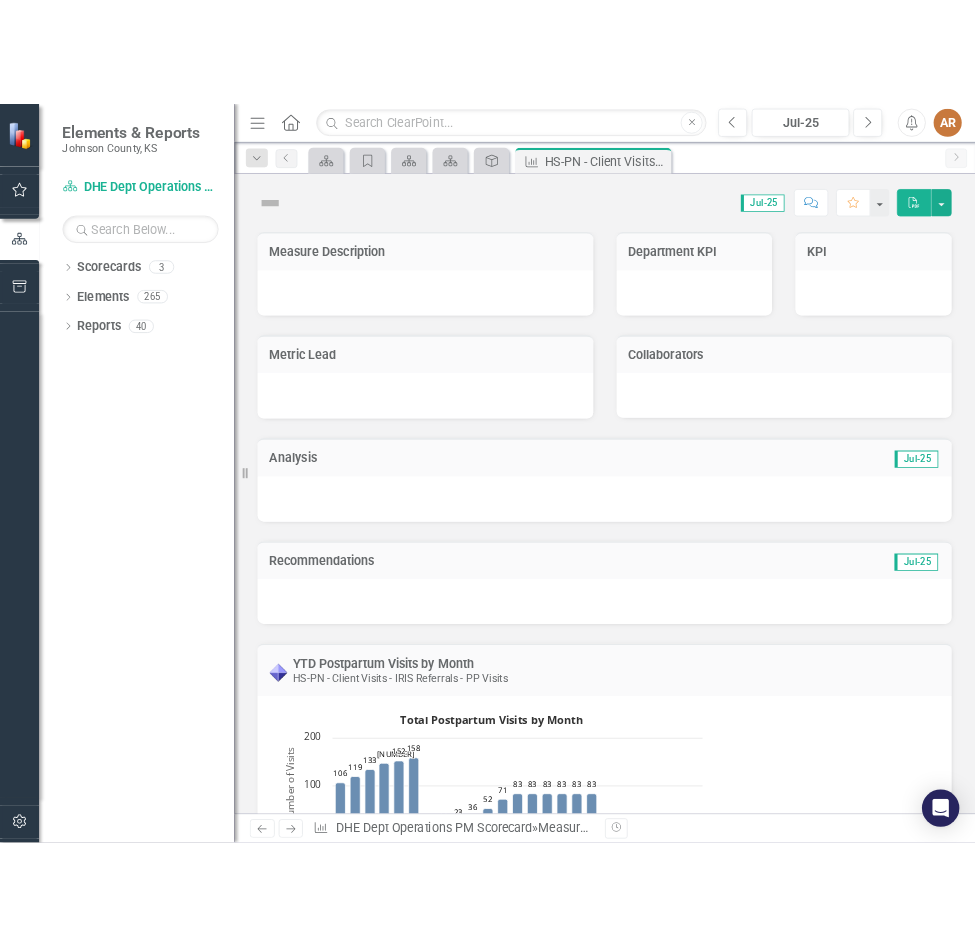 scroll, scrollTop: 0, scrollLeft: 0, axis: both 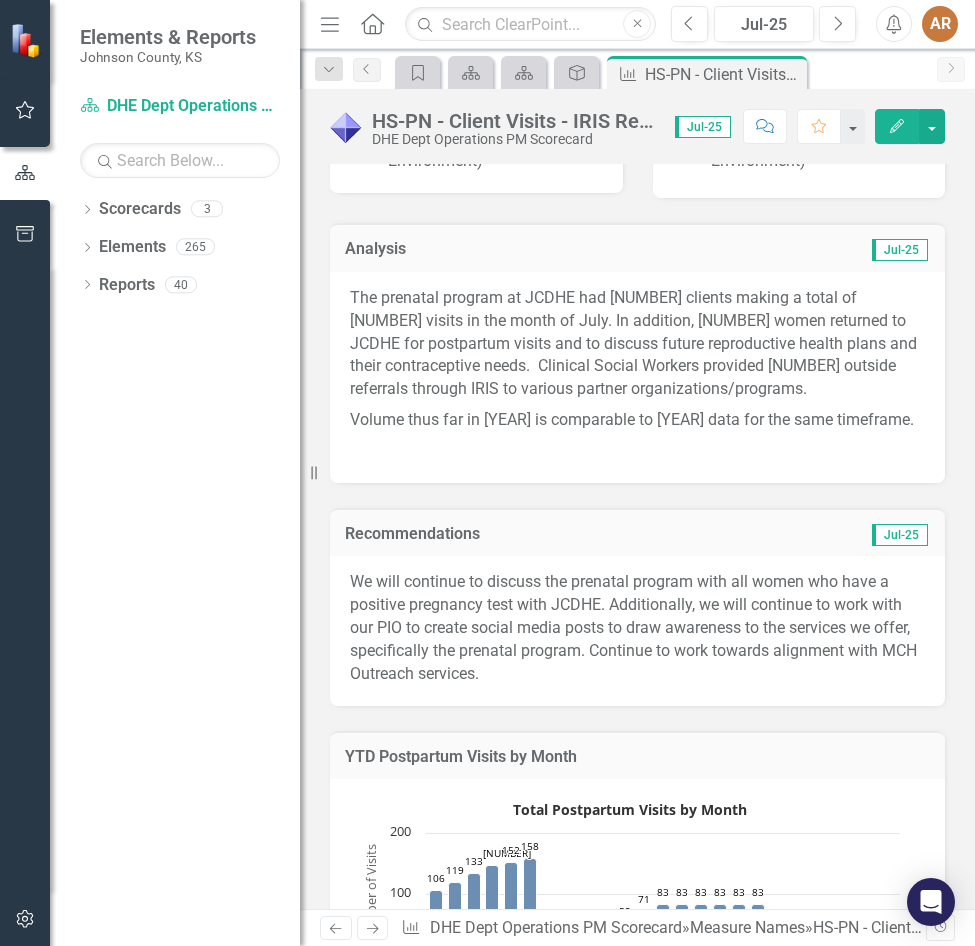 click on "Dropdown Scorecards 3 [COUNTY] Government DHE Strategic Scorecard-Current Year's Plan DHE Dept Operations PM Scorecard  Dropdown Elements 265 Dropdown Department Goal Department Goal 16 Business Operations - administers the financial and operational functions of the department.  Childcare Licensing - Promote a healthy and safe environment for children in out of home care Community Health - collaborate with community partners to promote and educate citizens about healthy behaviors and lifestyles and works to prevent disease, illness and injuries. Environmental Health - A safe and sustainable environment contributes to a high quality of life. Our work contributes to a healthy and safe environment.  Epidemiology - researches, analyzes and reports data on the factors that influence the health of the population. Health Services - Promote, educate, and improve the health and well-being of patients in need of prenatal care, preventative reproductive and infectious disease health services. Dropdown Measure Name" at bounding box center (175, 569) 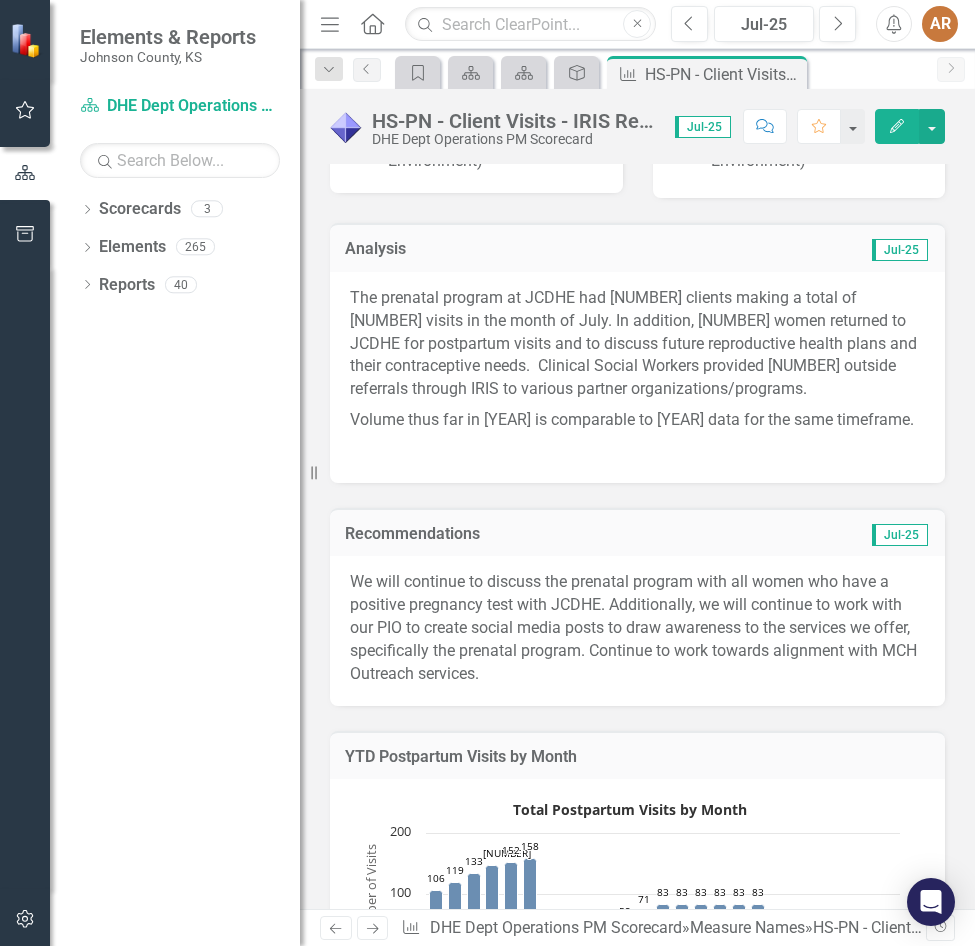 scroll, scrollTop: 600, scrollLeft: 0, axis: vertical 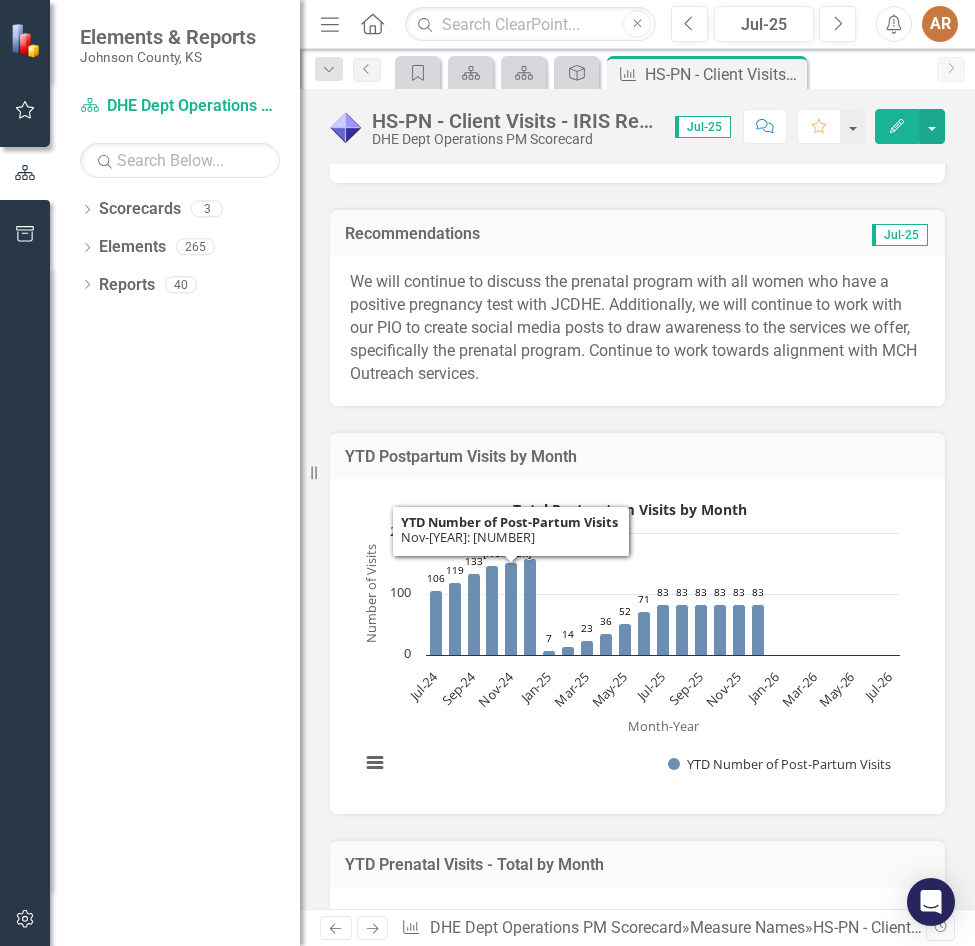 click 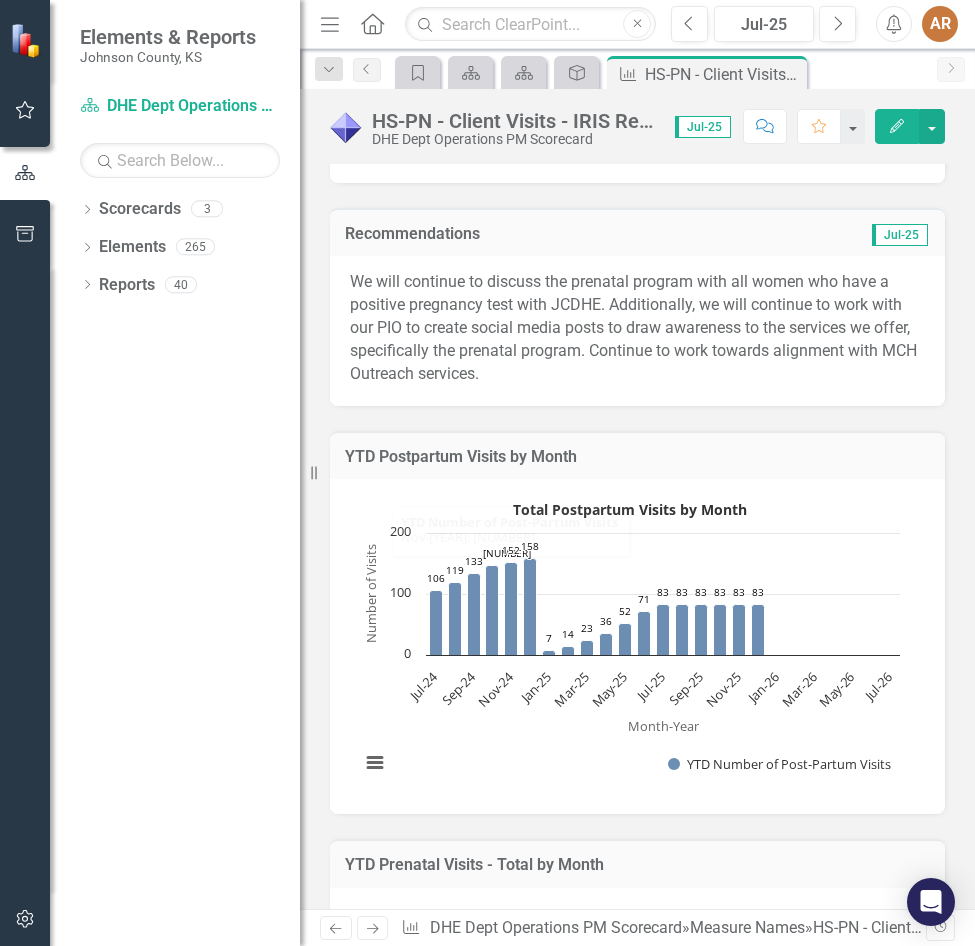 click at bounding box center [375, 763] 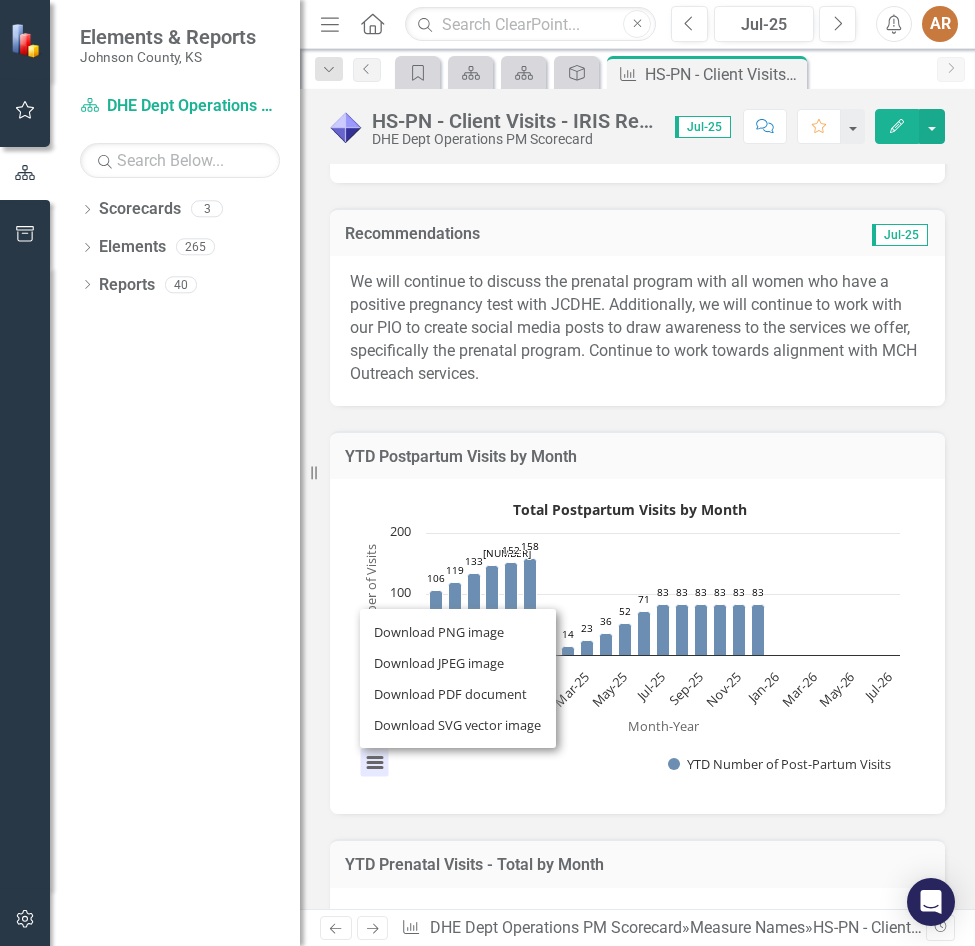 click on "Number of Visits" 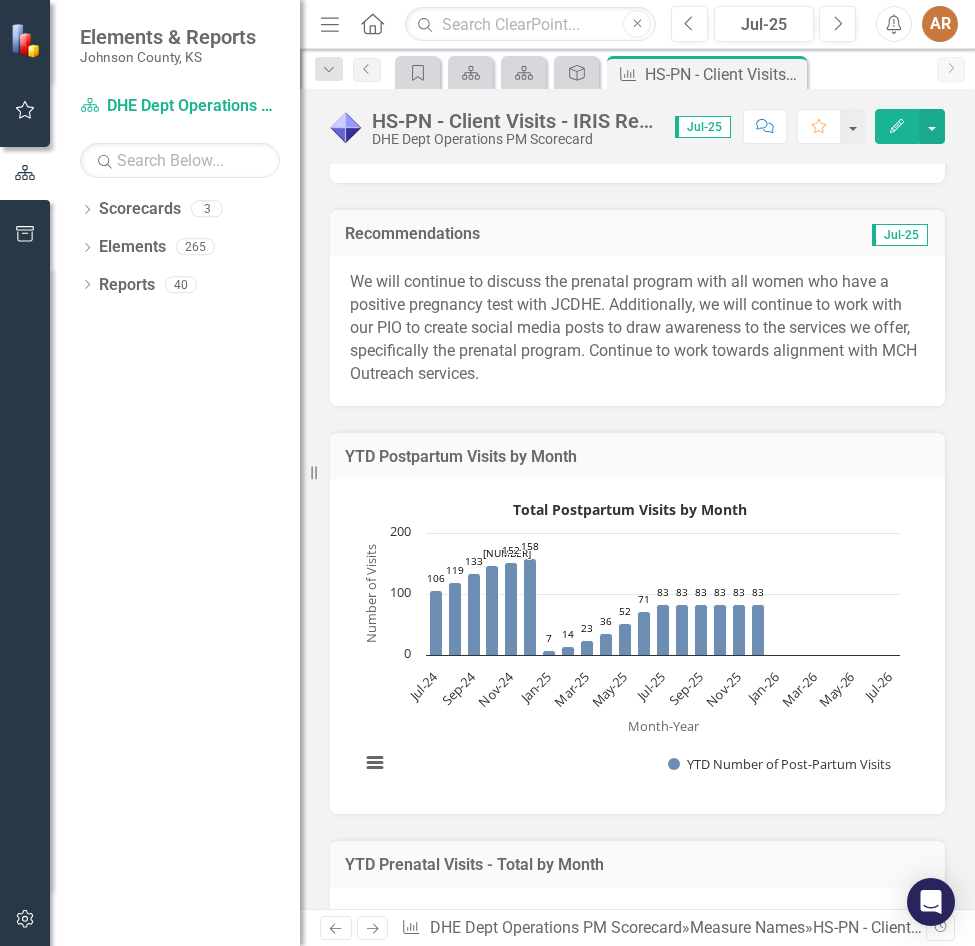 click at bounding box center (375, 763) 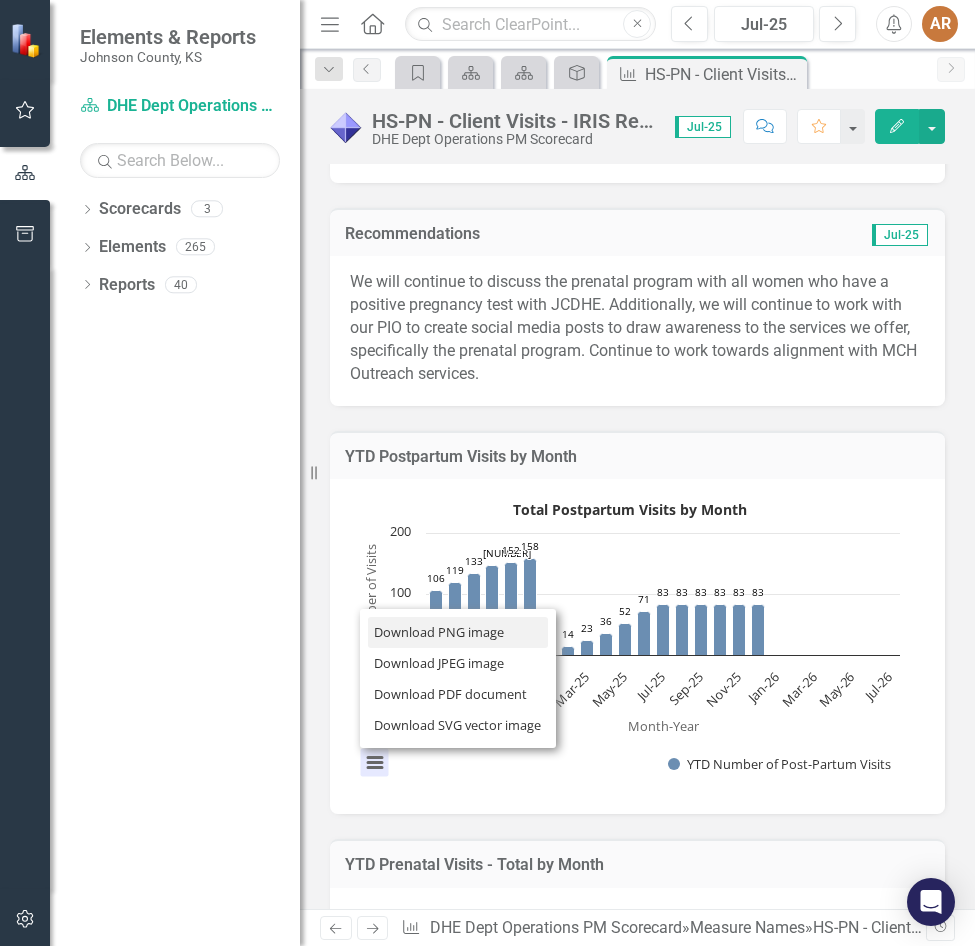 click on "Download PNG image" at bounding box center [458, 632] 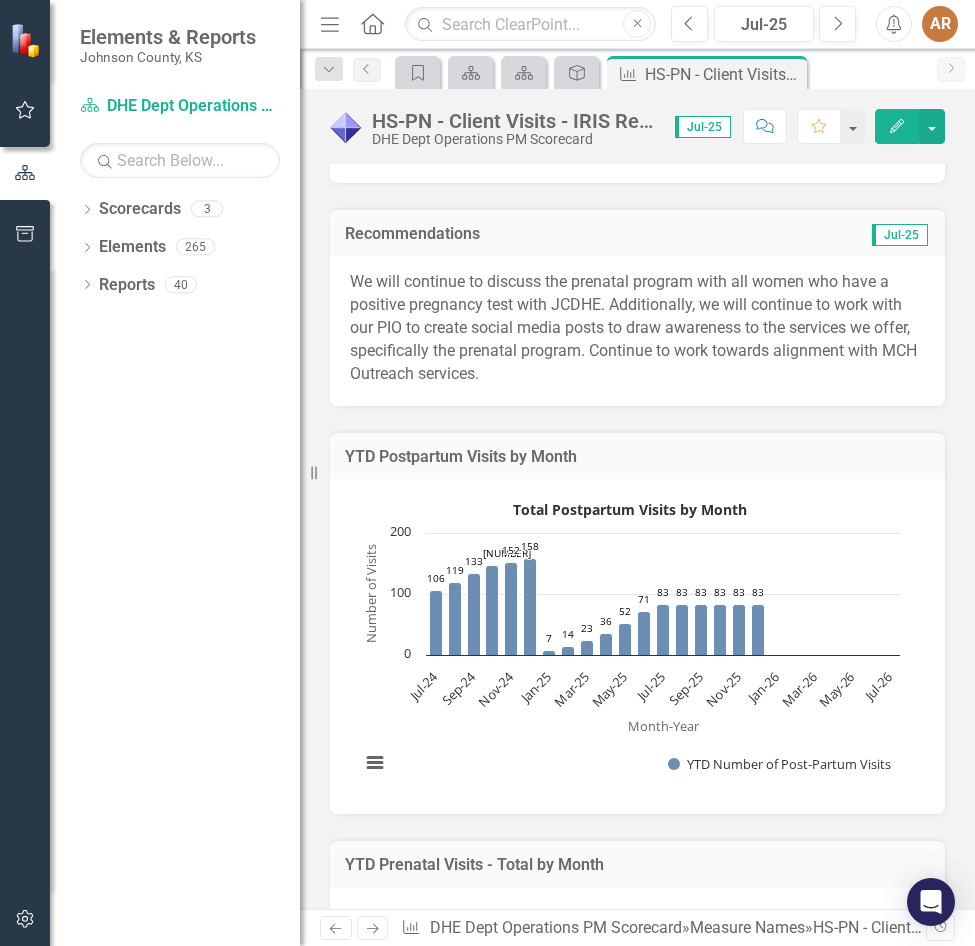 click on "Total Postpartum Visits by Month Bar chart with 25 bars. YTD Postpartum Visits by Month (Chart Type: Column)
Plot Bands
YTD Number of Post-Partum Visits
Jul-24: 106
Aug-24: 119
Sep-24: 133
Oct-24: 146
Nov-24: 152
Dec-24: 158
Jan-25: 7
Feb-25: 14
Mar-25: 23
Apr-25: 36
May-25: 52
Jun-25: 71
Jul-25: 83
Aug-25: 83
Sep-25: 83
Oct-25: 83
Nov-25: 83
Dec-25: 83
Jan-26: No Value
Feb-26: No Value
Mar-26: No Value
Apr-26: No Value
May-26: No Value
Jun-26: No Value
Jul-26: No Value The chart has 1 X axis displaying Month-Year.  The chart has 1 Y axis displaying Number of Visits. Data ranges from 7 to 158. Created with Highcharts 11.4.8 Month-Year Number of Visits Chart context menu Total Postpartum Visits by Month 106 ​ 106 119 ​ 119 133 ​ 133 146 ​ 146 152 ​ 152 158 ​ 158 7 ​ 7 14 ​ 14 23 ​ 23 36 ​ 36 52 ​ 52 71 ​ 71 83 ​ 83 83 ​ 83 83 ​ 83 83 ​ 83 83 ​ 83 83 ​ 83 YTD Number of Post-Partum Visits Jul-24 Sep-24 Nov-24 Jan-25 Mar-25 May-25 Jul-25 Sep-25 Nov-25 Jan-26 Mar-26 May-26 0" at bounding box center (637, 646) 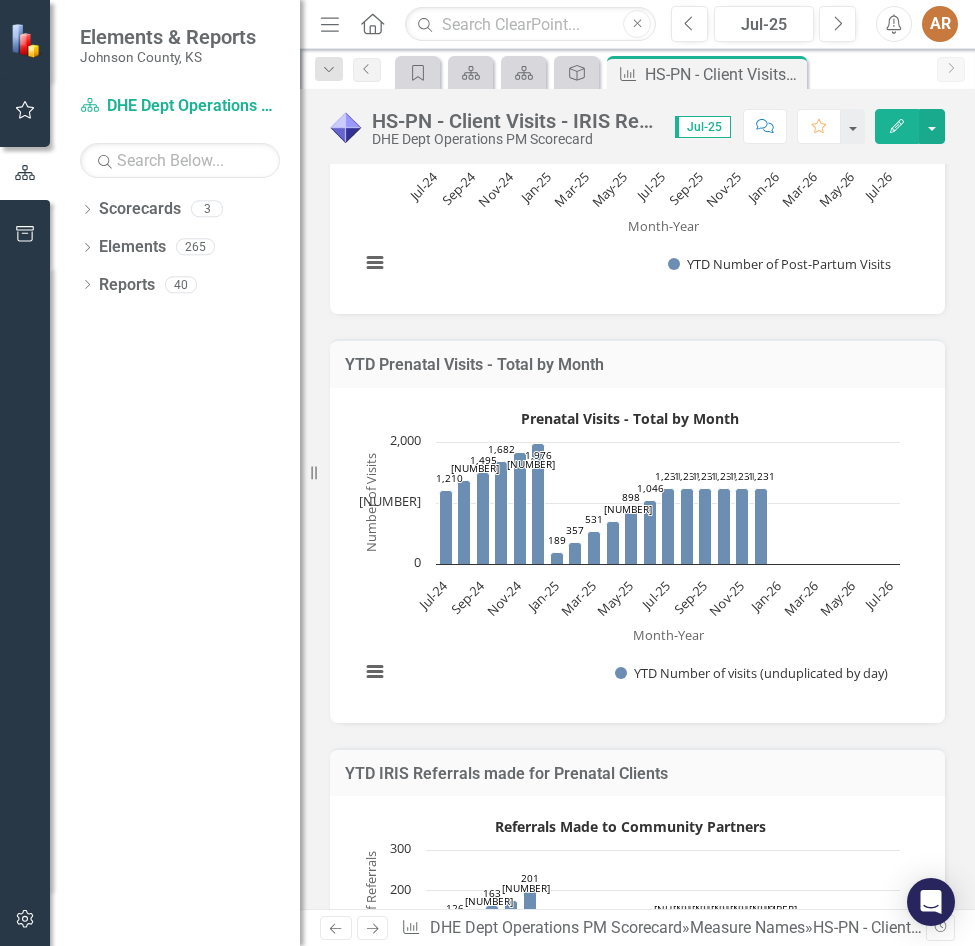 scroll, scrollTop: 400, scrollLeft: 0, axis: vertical 